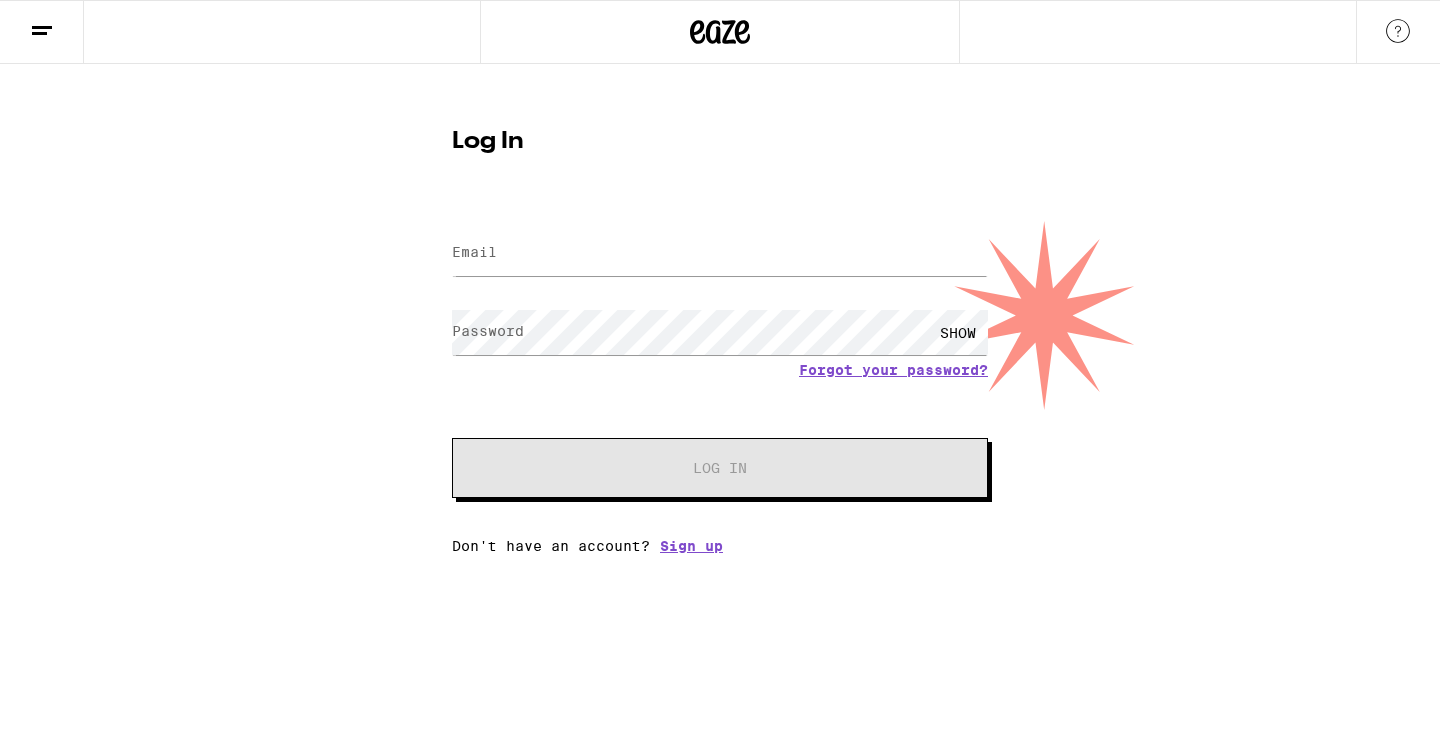 scroll, scrollTop: 0, scrollLeft: 0, axis: both 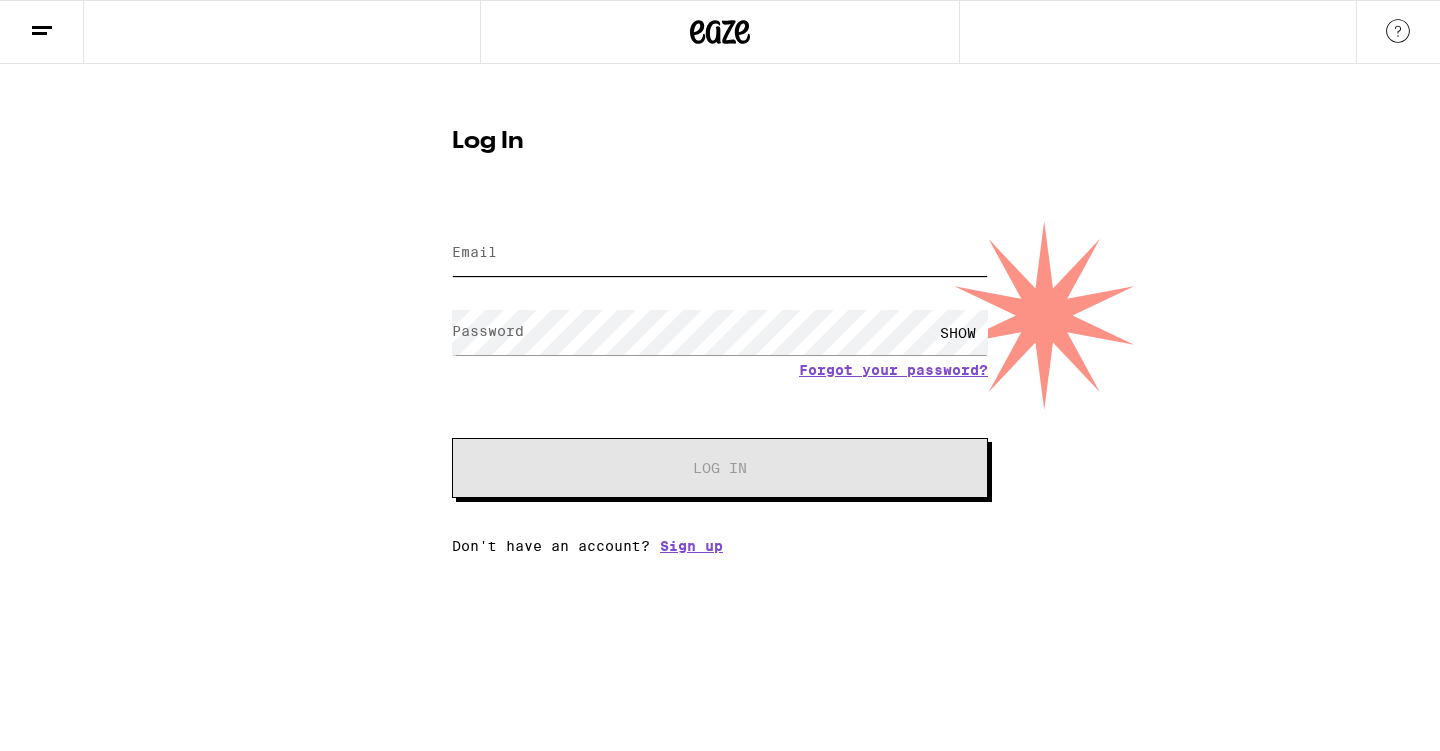type on "[EMAIL_ADDRESS][DOMAIN_NAME]" 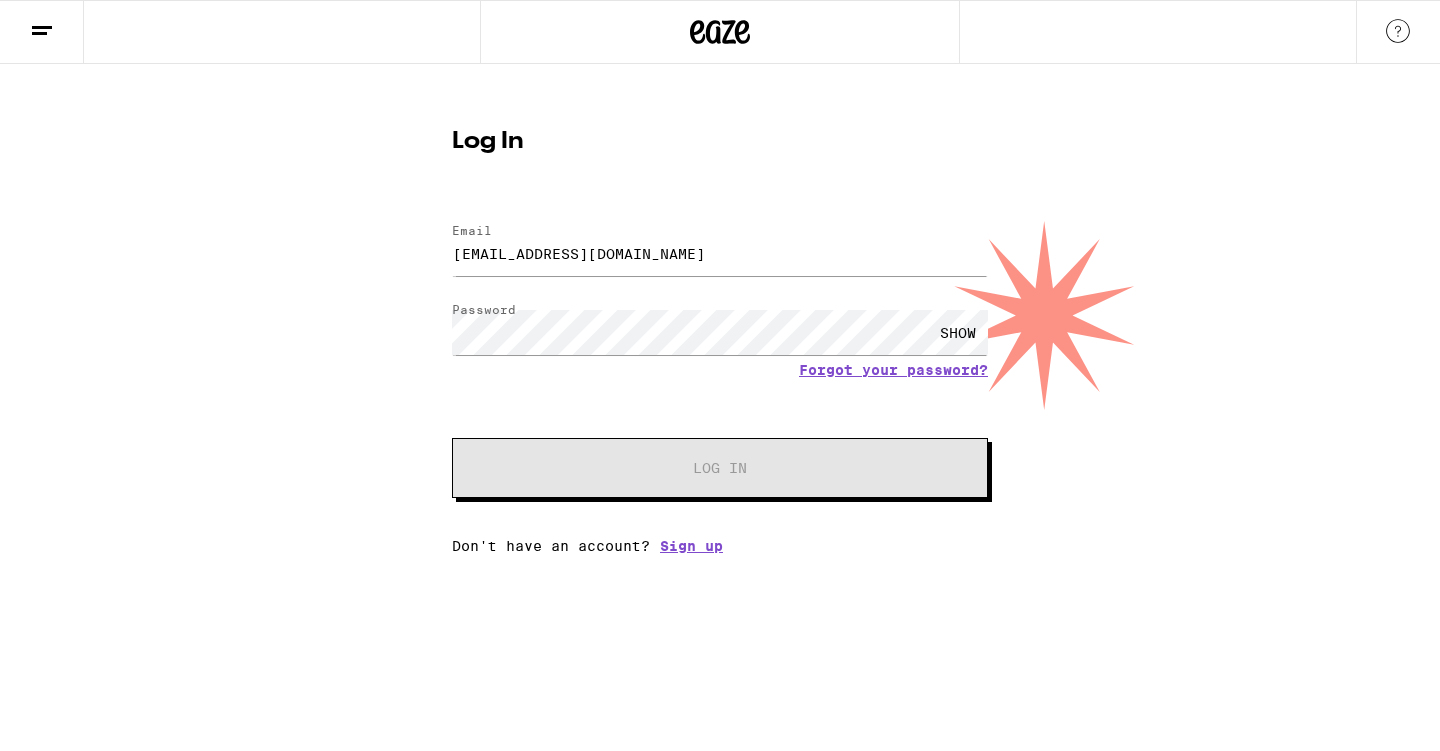 scroll, scrollTop: 0, scrollLeft: 0, axis: both 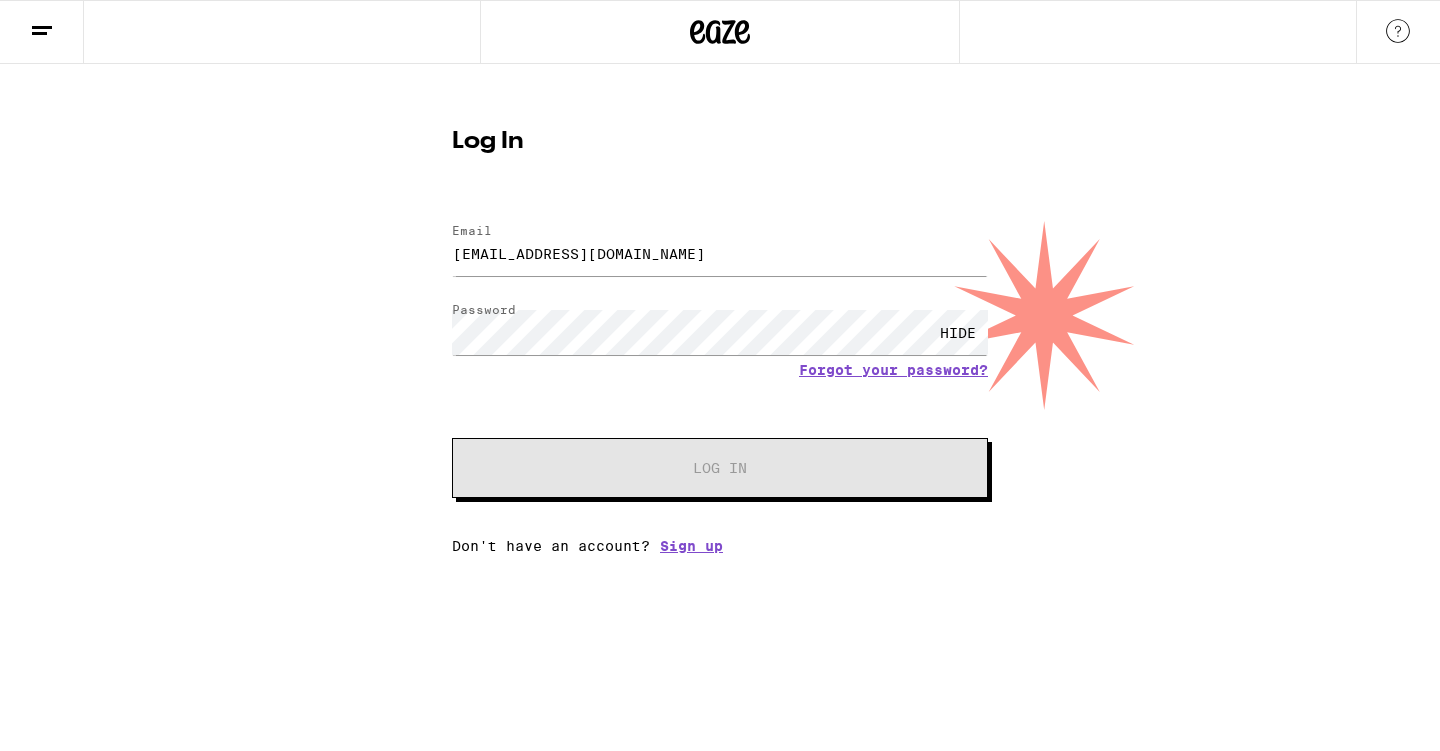 click on "Log In Email Email jo.strettell@gmail.com Password Password HIDE Forgot your password? Log In Don't have an account? Sign up" at bounding box center [720, 309] 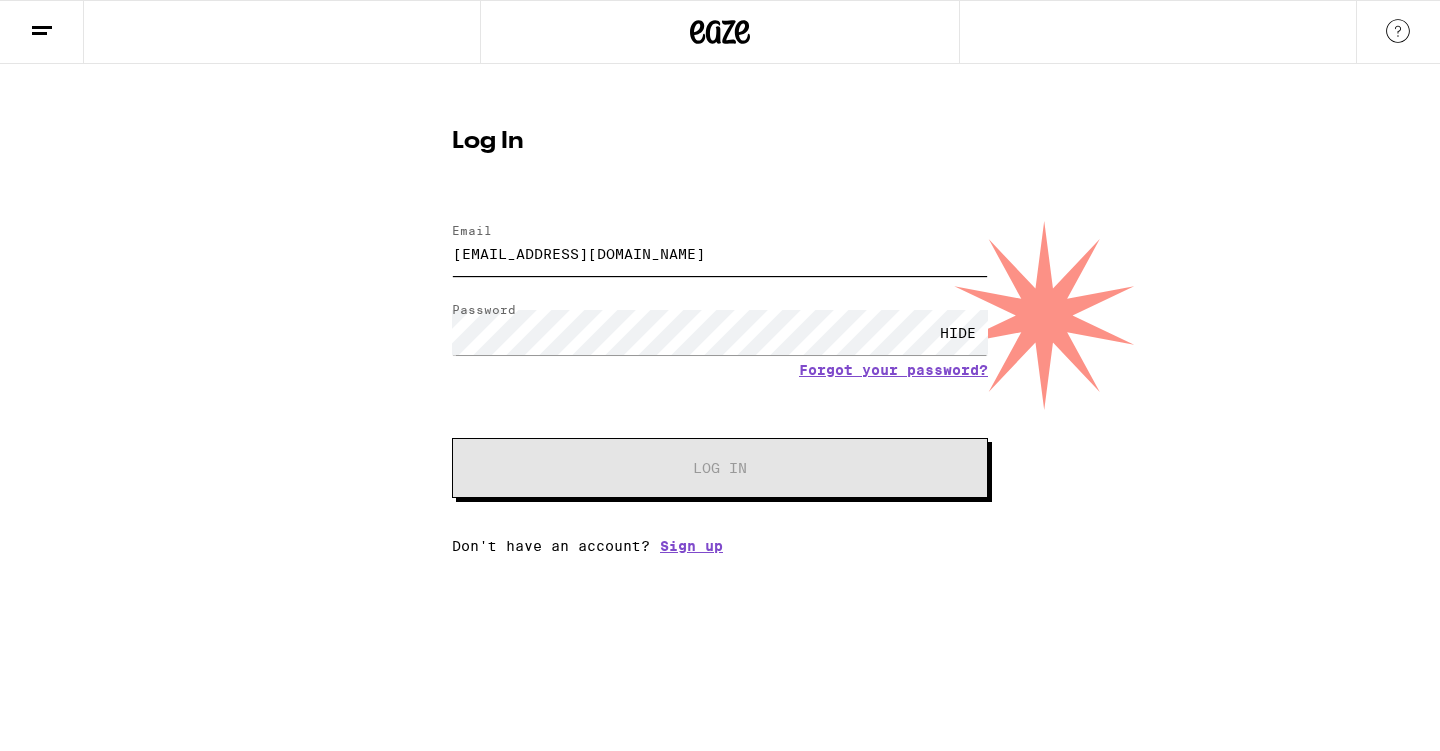 click on "jo.strettell@gmail.com" at bounding box center [720, 253] 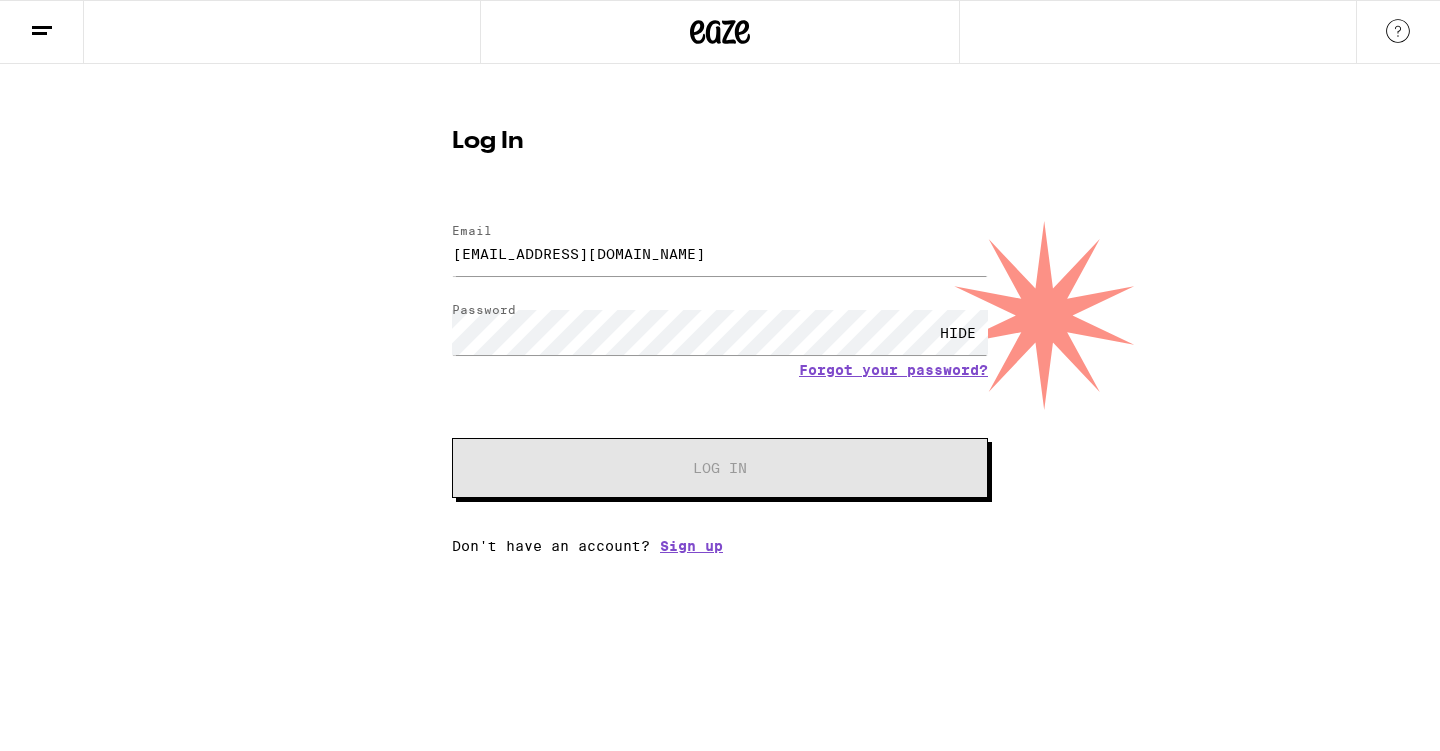 click on "Log In Email Email jo.strettell@gmail.com Password Password HIDE Forgot your password? Log In Don't have an account? Sign up" at bounding box center [720, 309] 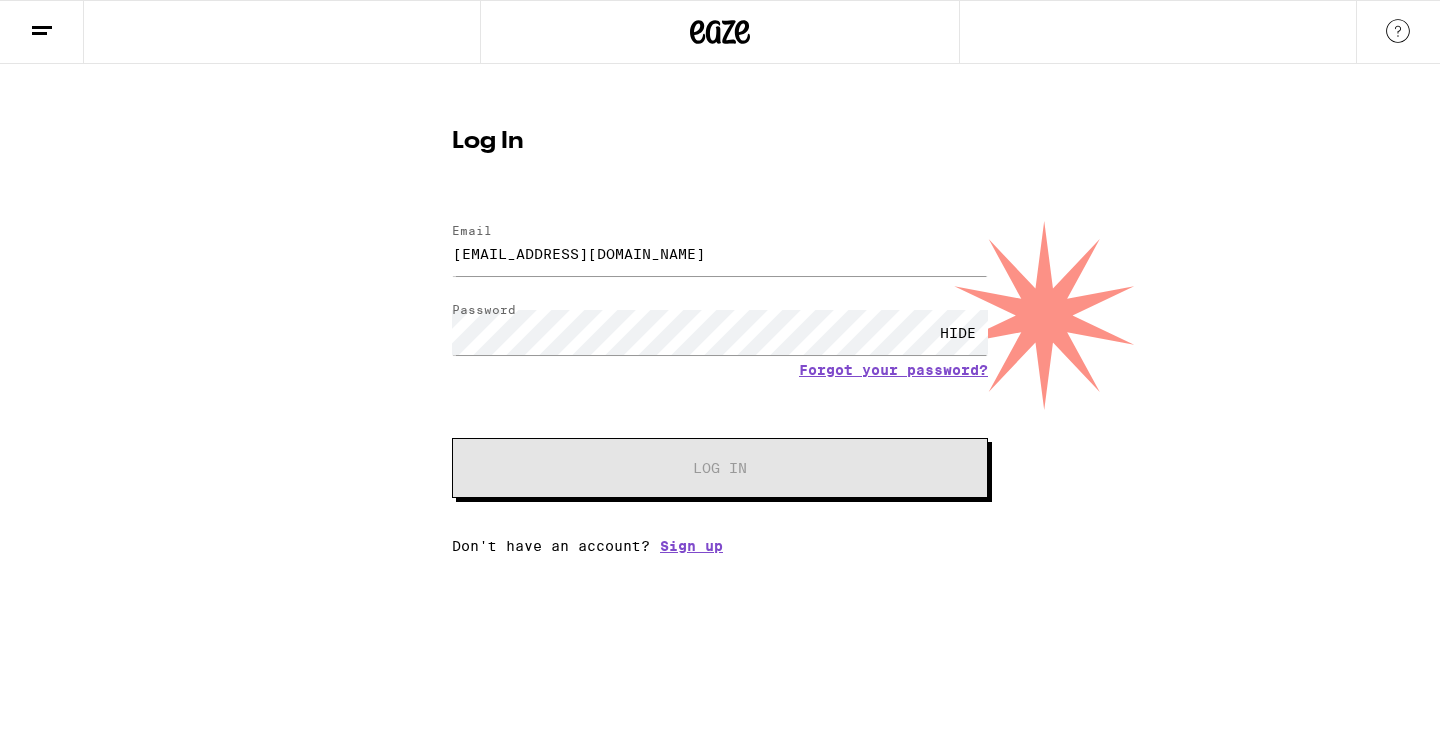 click on "Log In Email Email jo.strettell@gmail.com Password Password HIDE Forgot your password? Log In Don't have an account? Sign up" at bounding box center (720, 309) 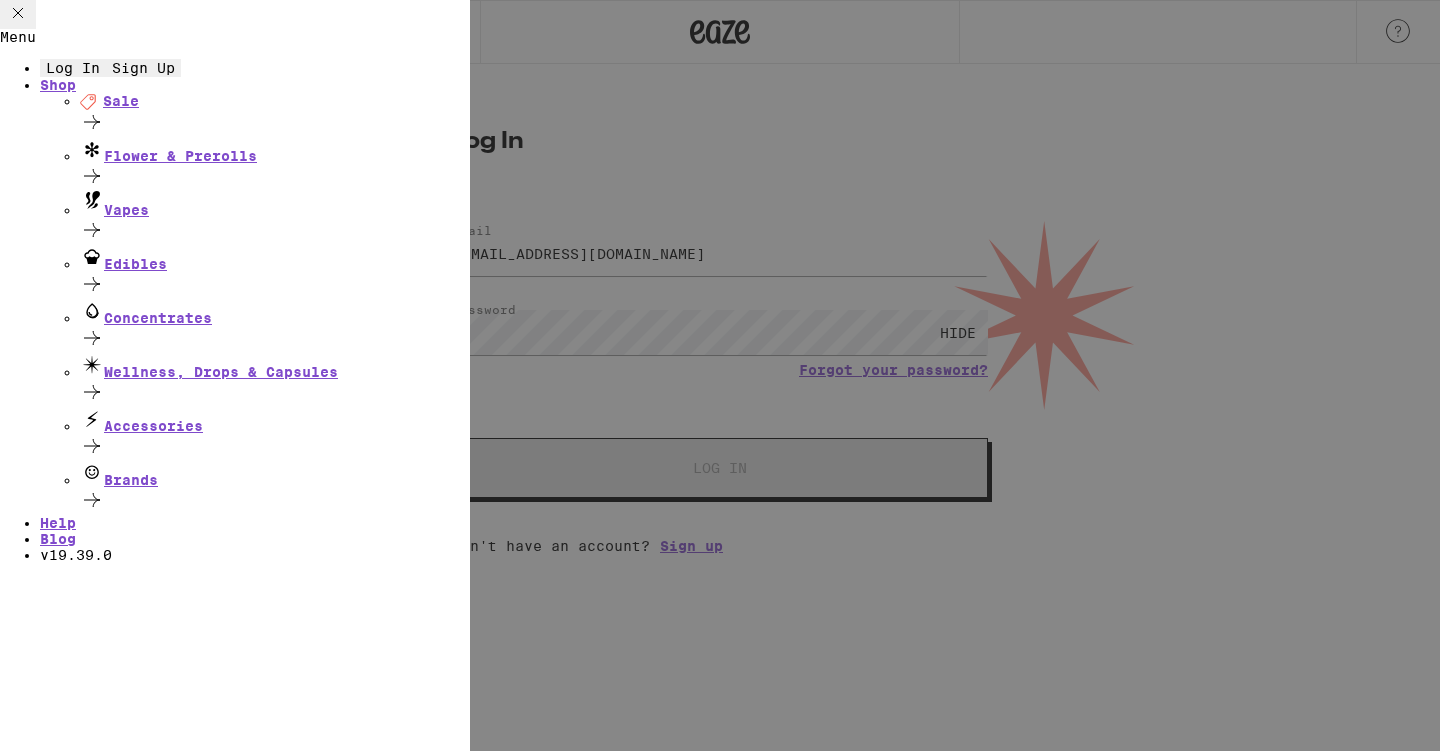 click on "Log In" at bounding box center (73, 68) 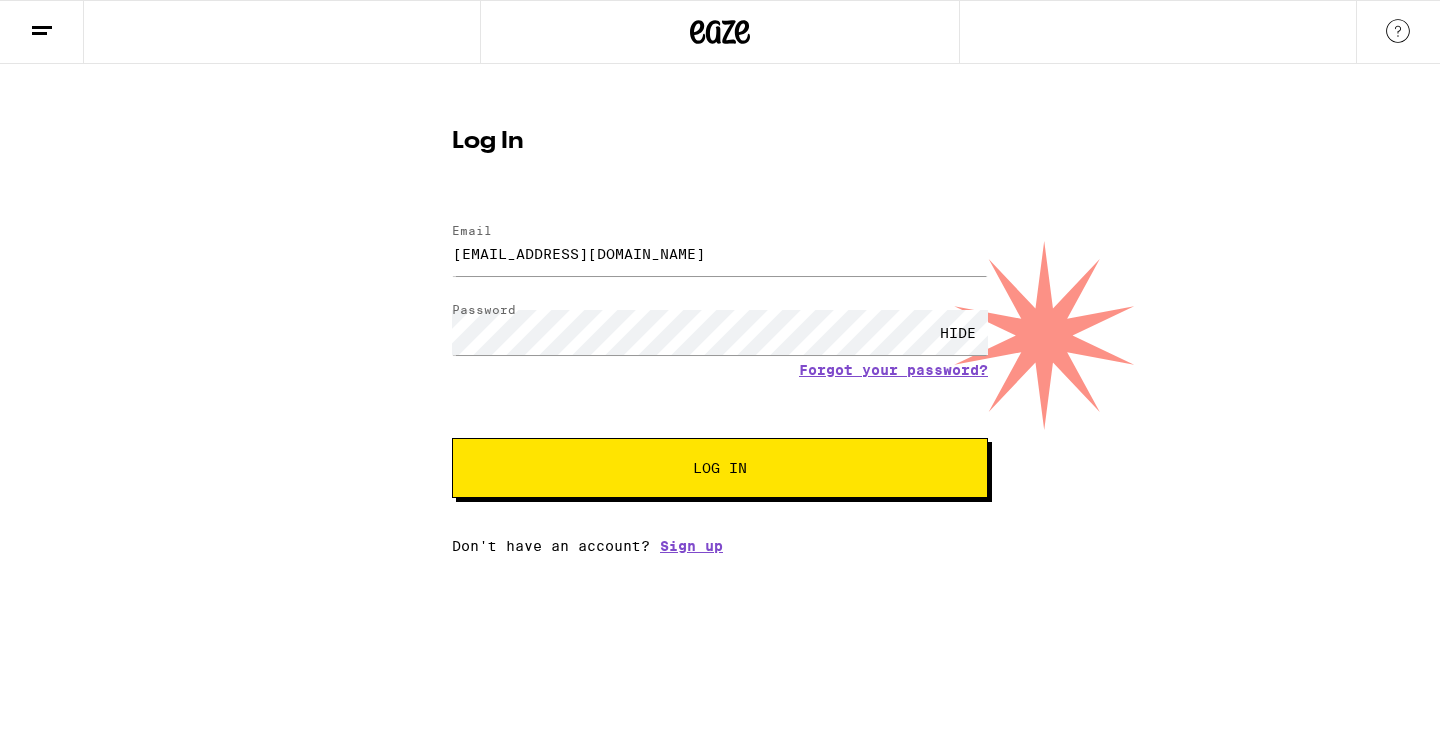 click on "Log In" at bounding box center [720, 468] 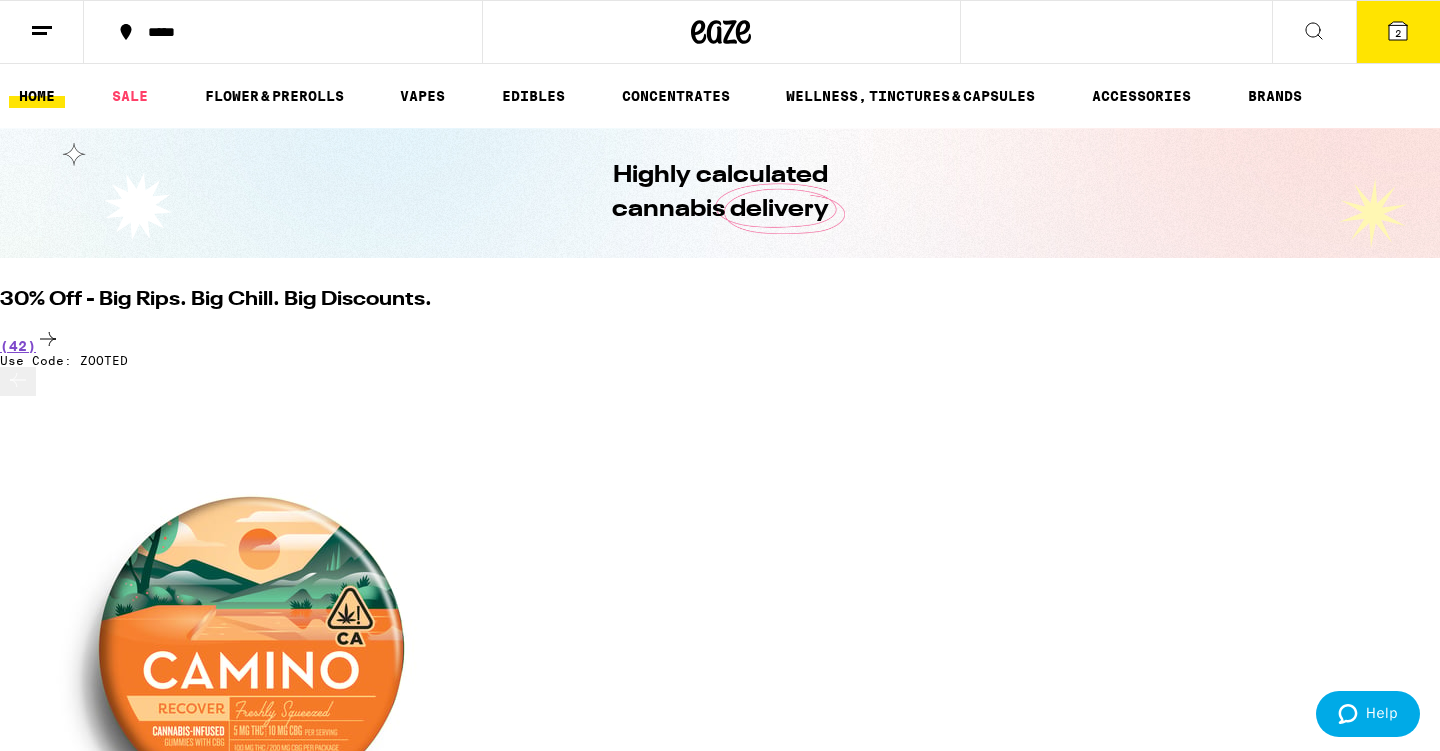 scroll, scrollTop: 0, scrollLeft: 0, axis: both 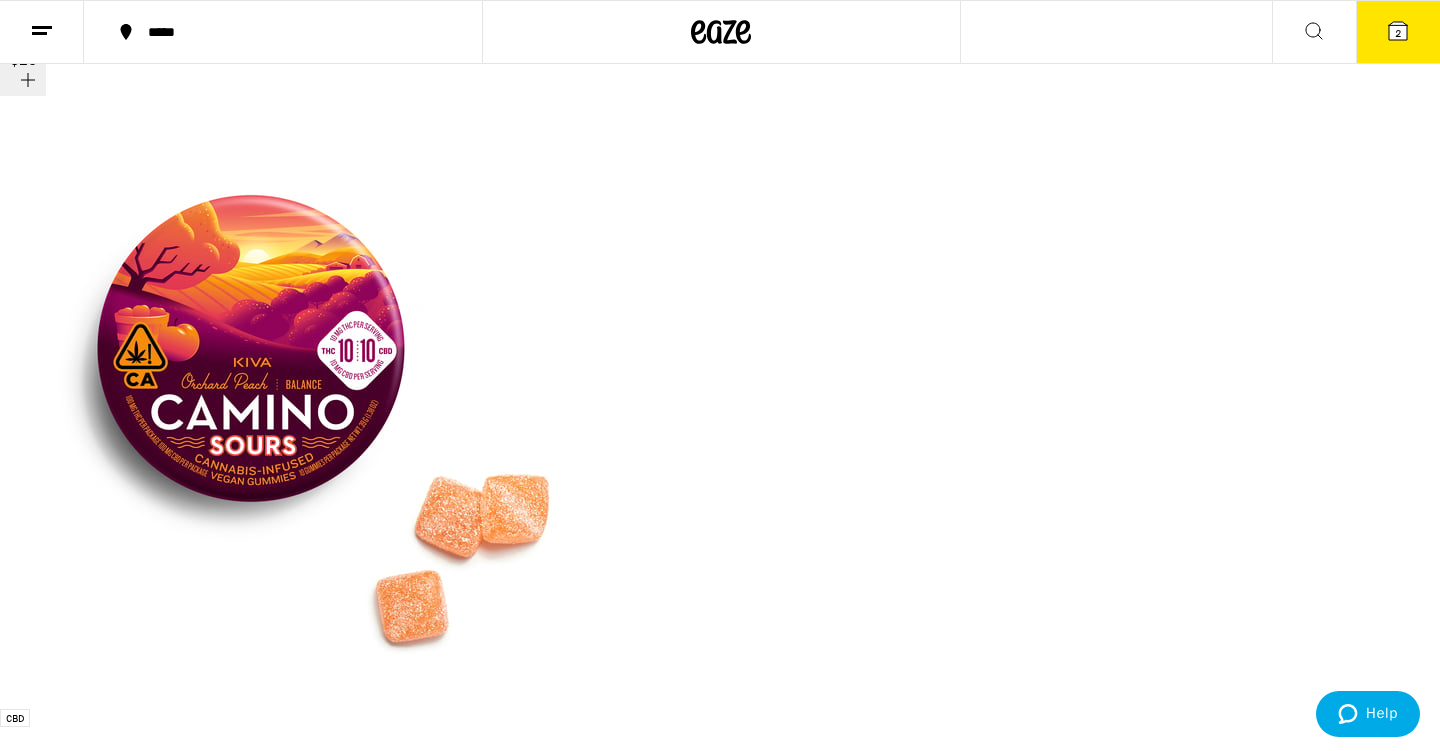 click 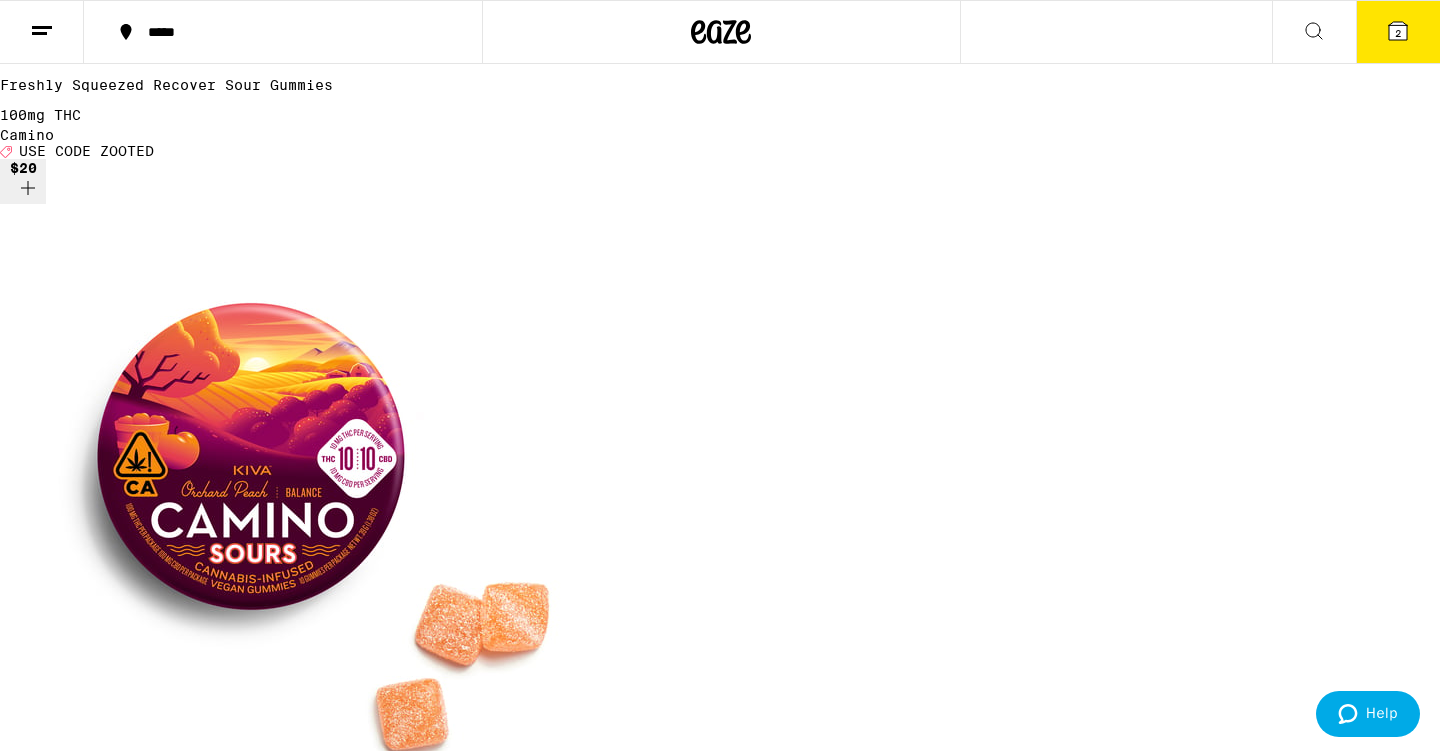 scroll, scrollTop: 983, scrollLeft: 0, axis: vertical 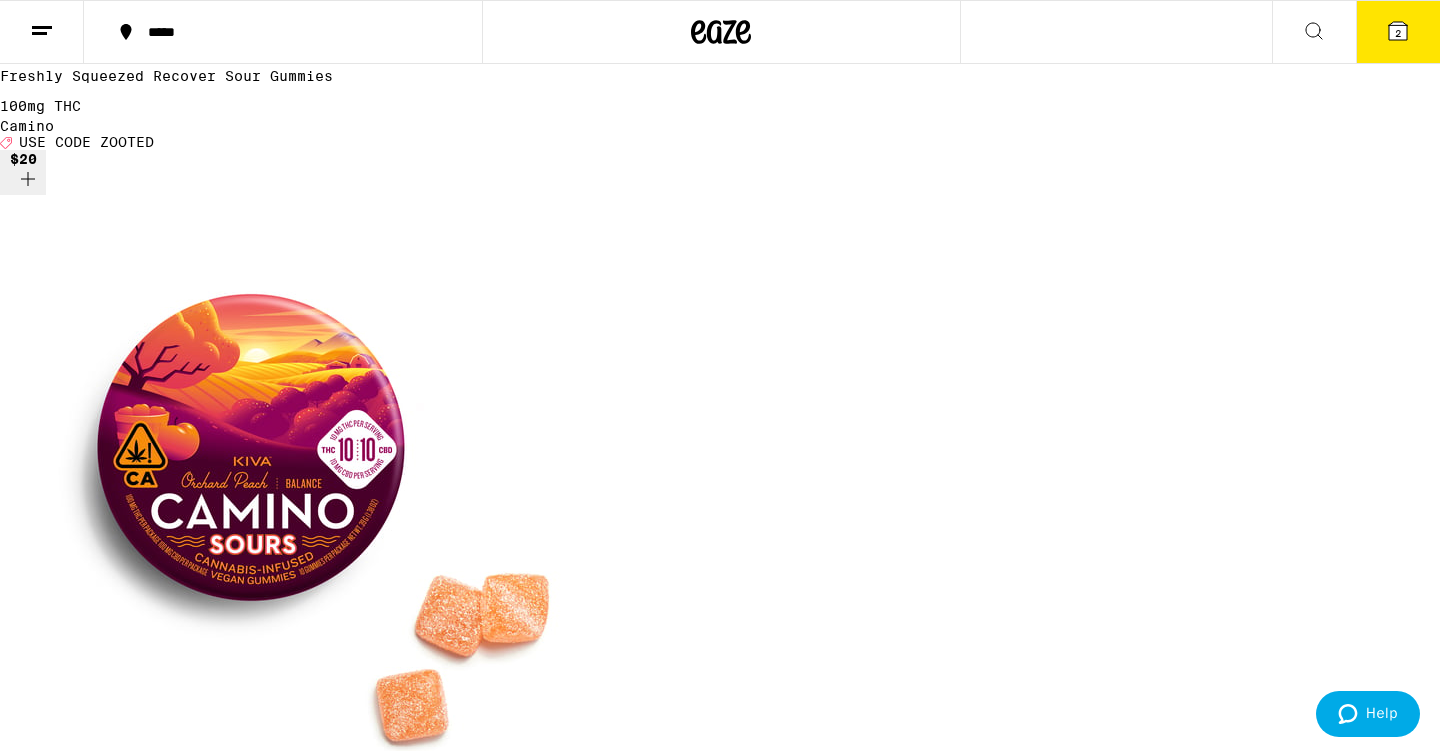 click 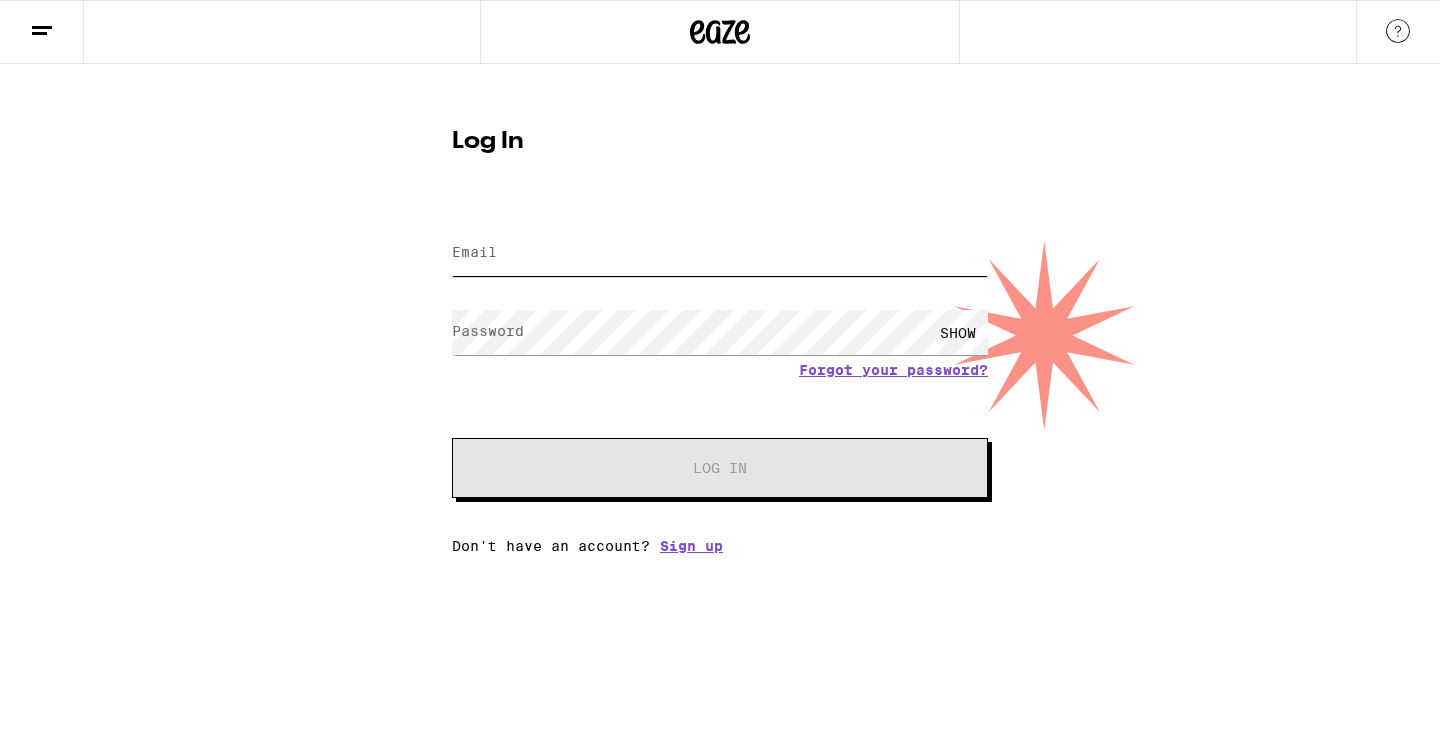 type on "jo.strettell@gmail.com" 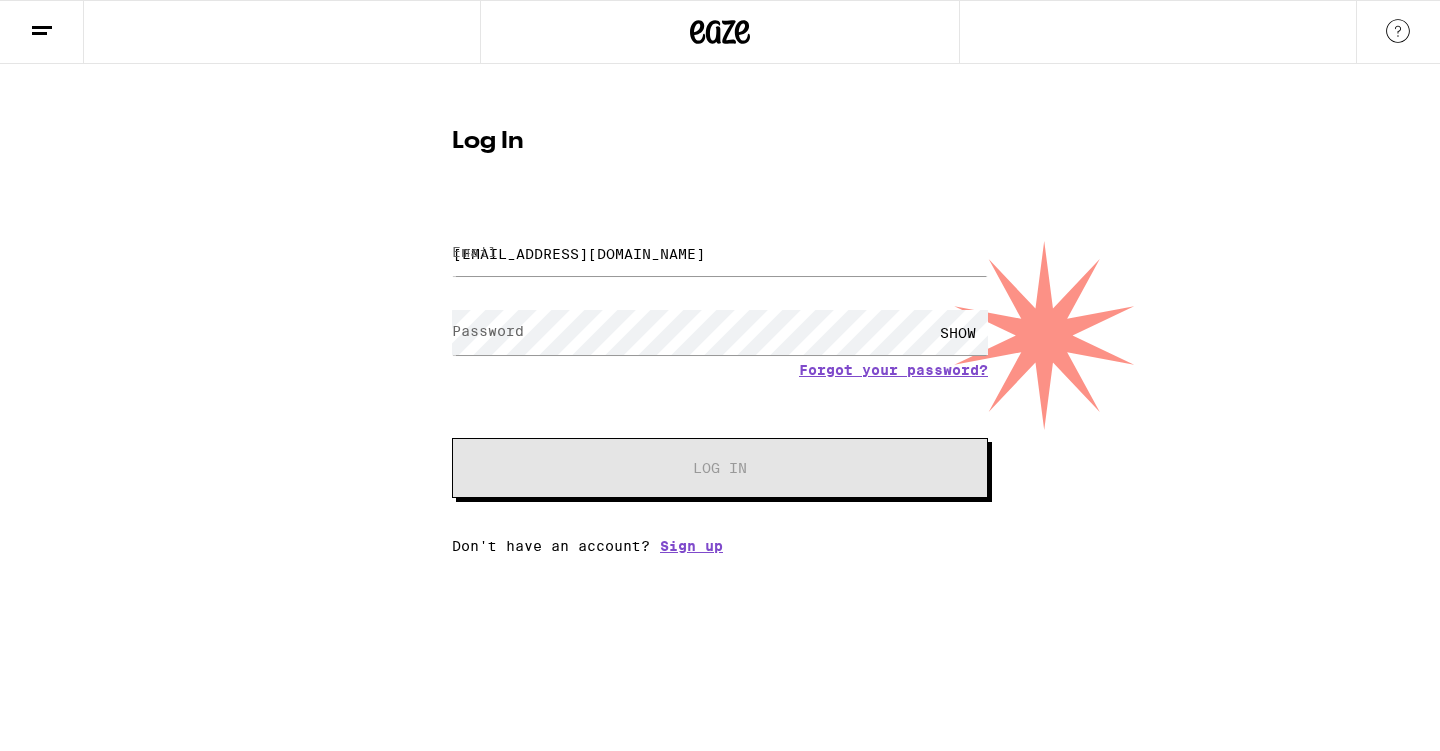 scroll, scrollTop: 0, scrollLeft: 0, axis: both 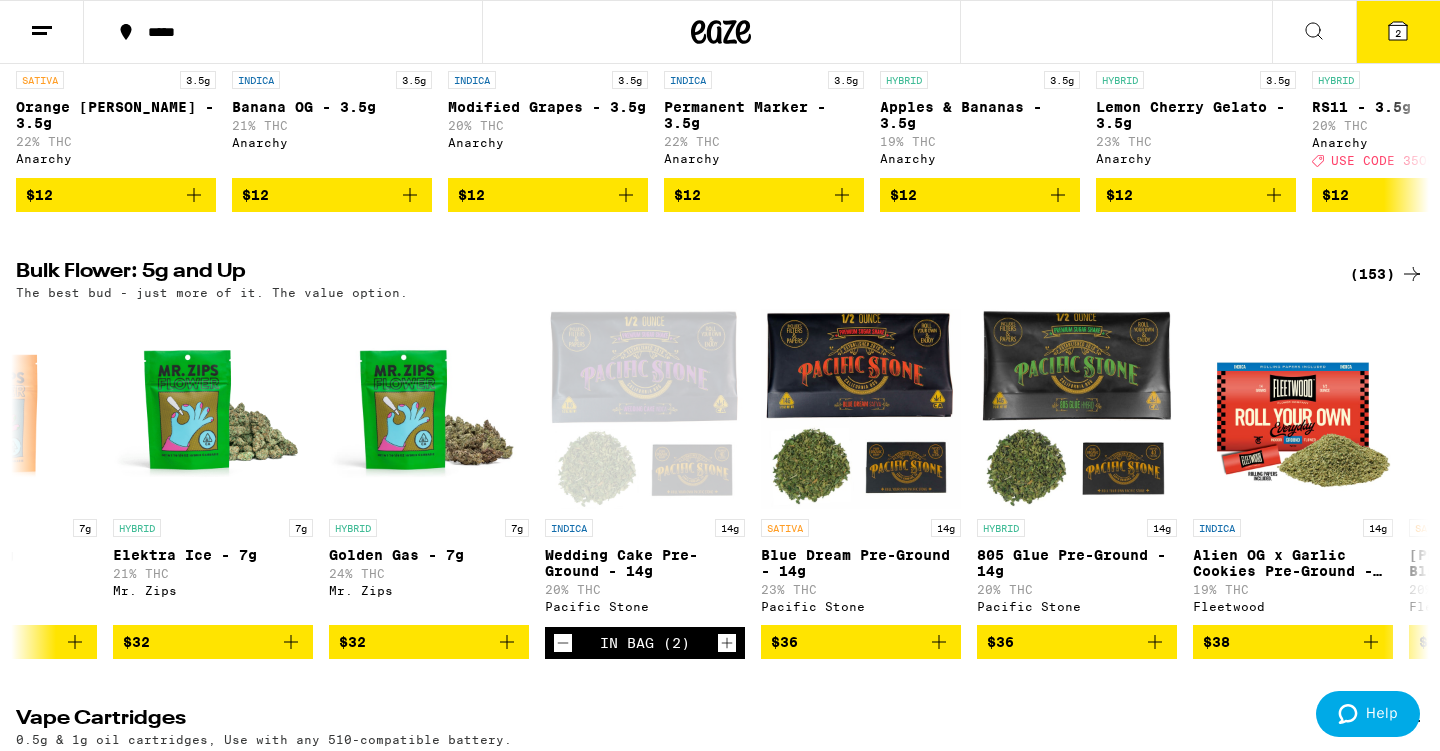click 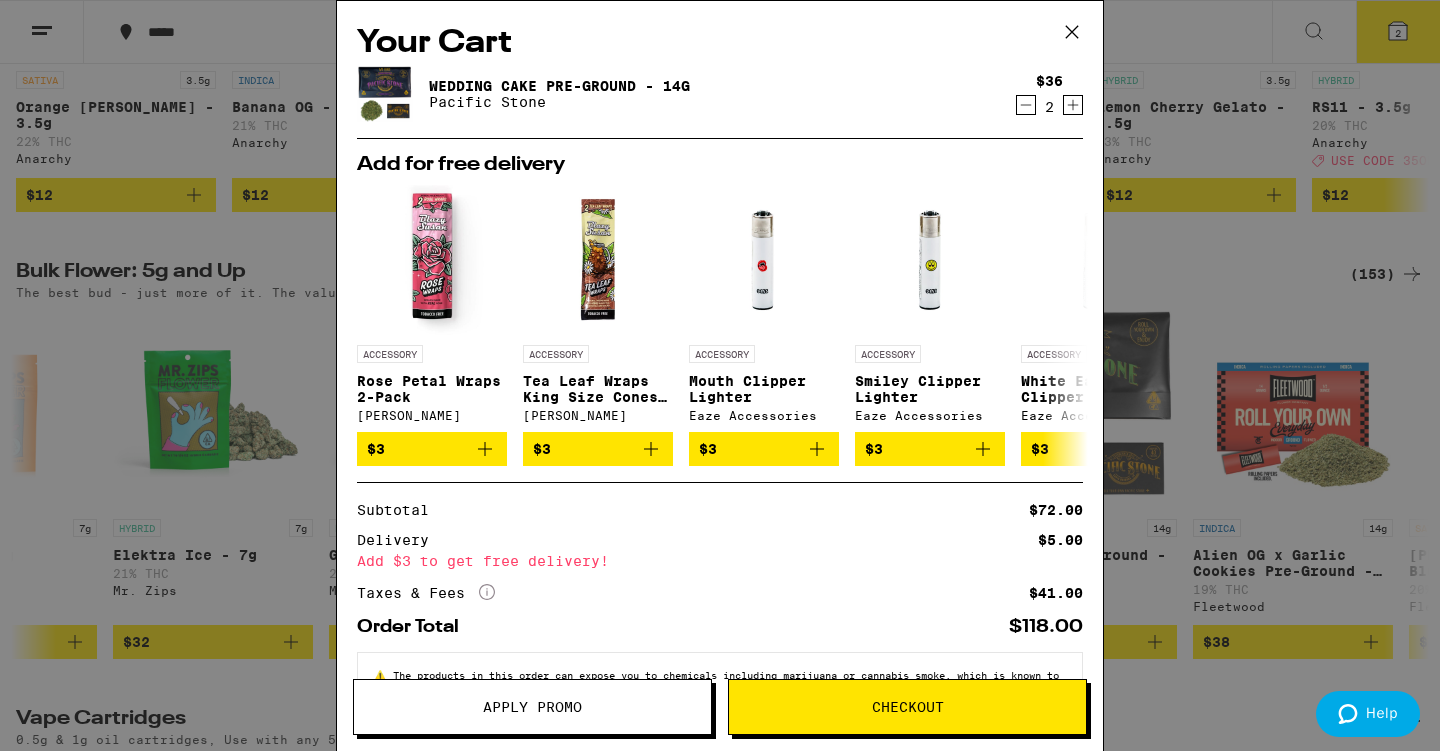 click 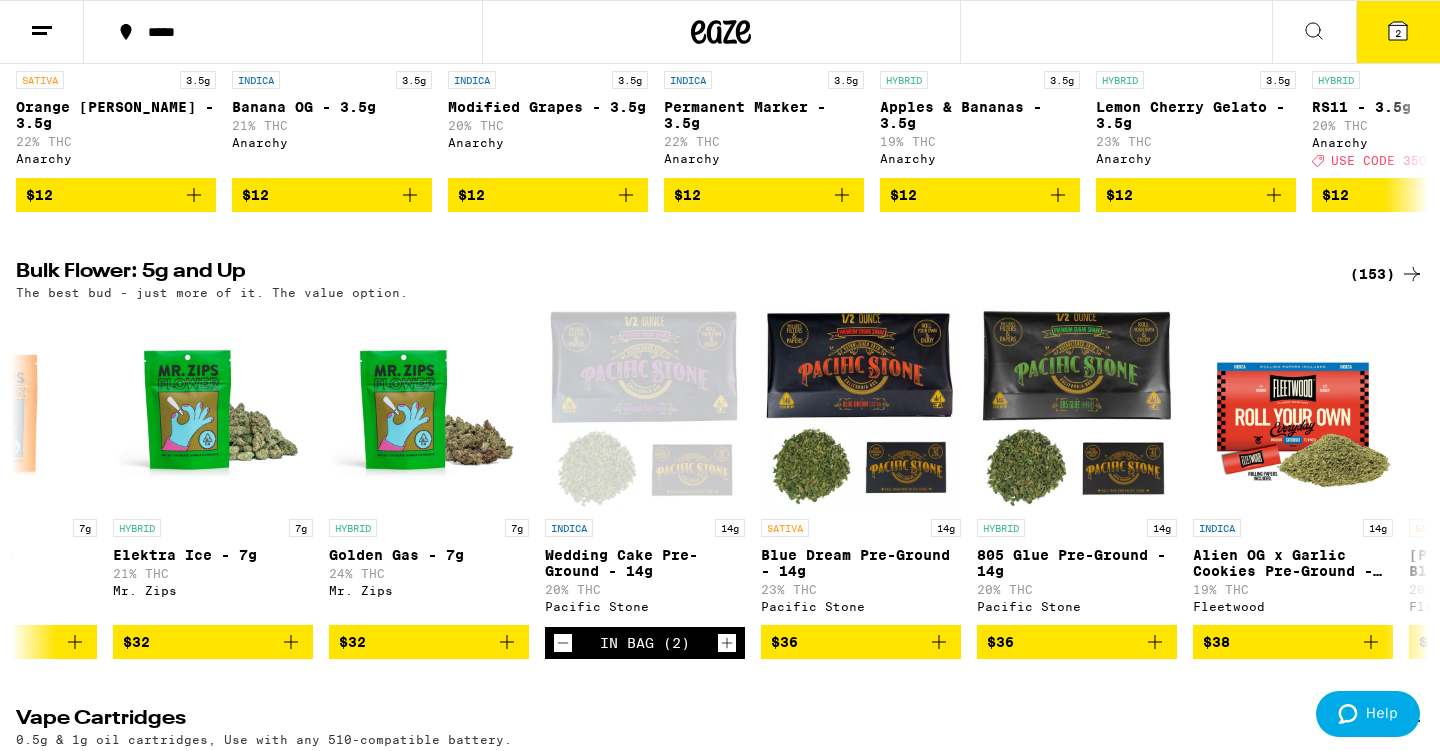 scroll, scrollTop: 0, scrollLeft: 0, axis: both 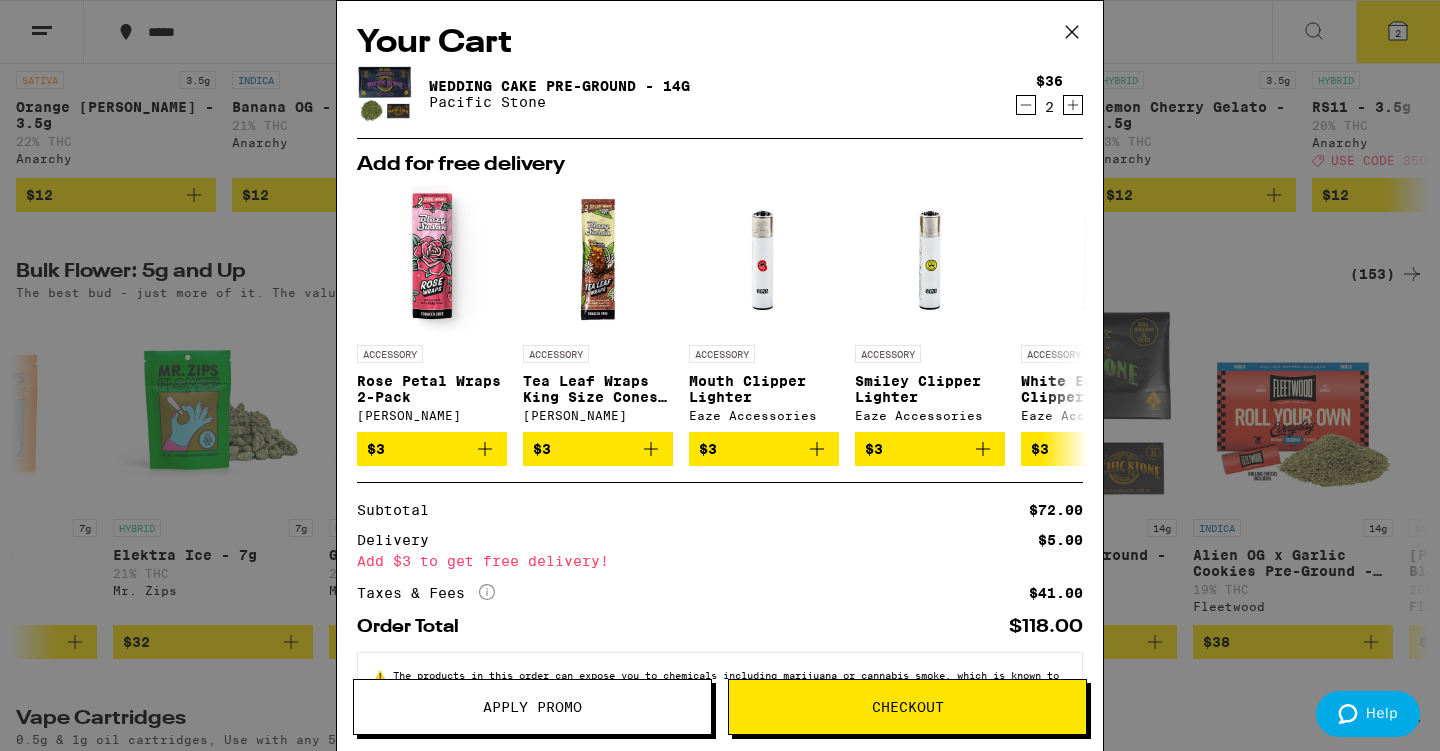 click 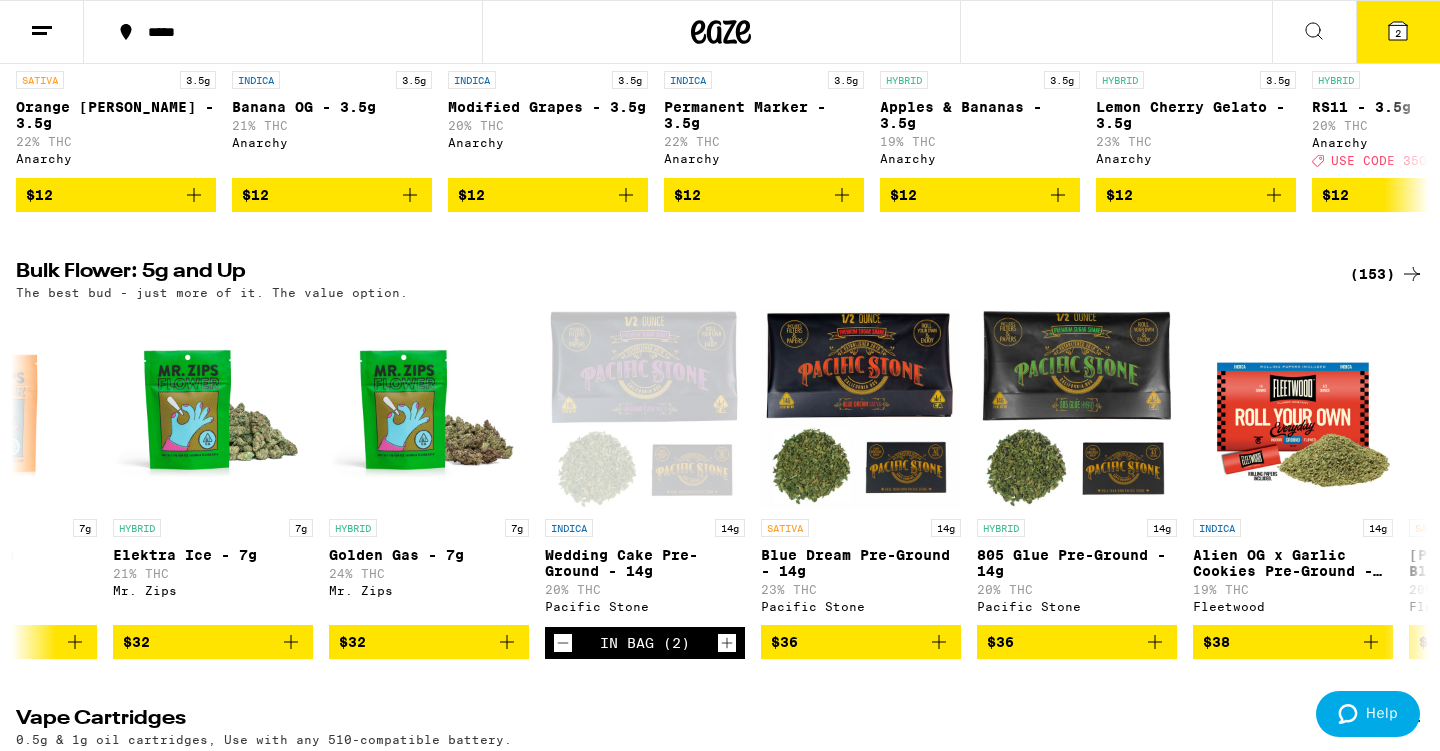 scroll, scrollTop: 0, scrollLeft: 0, axis: both 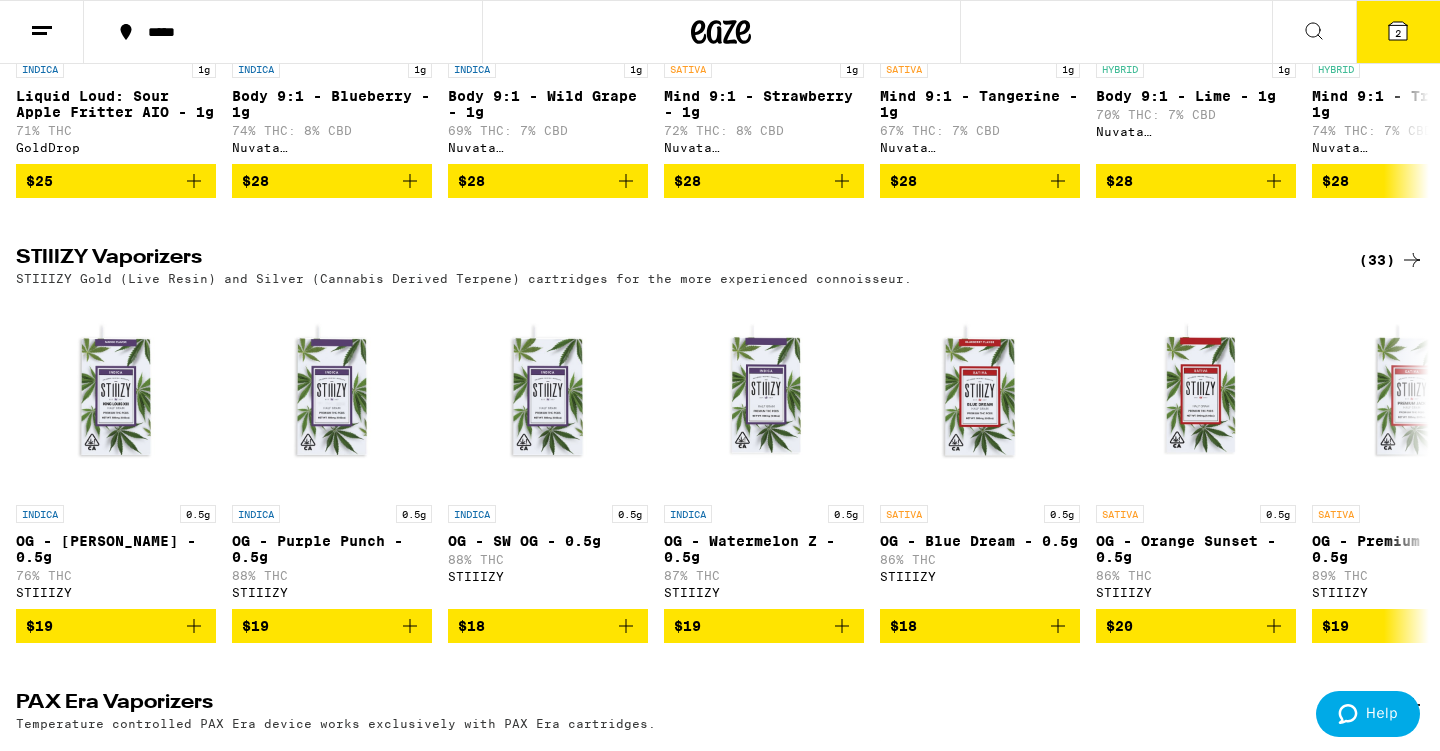 click 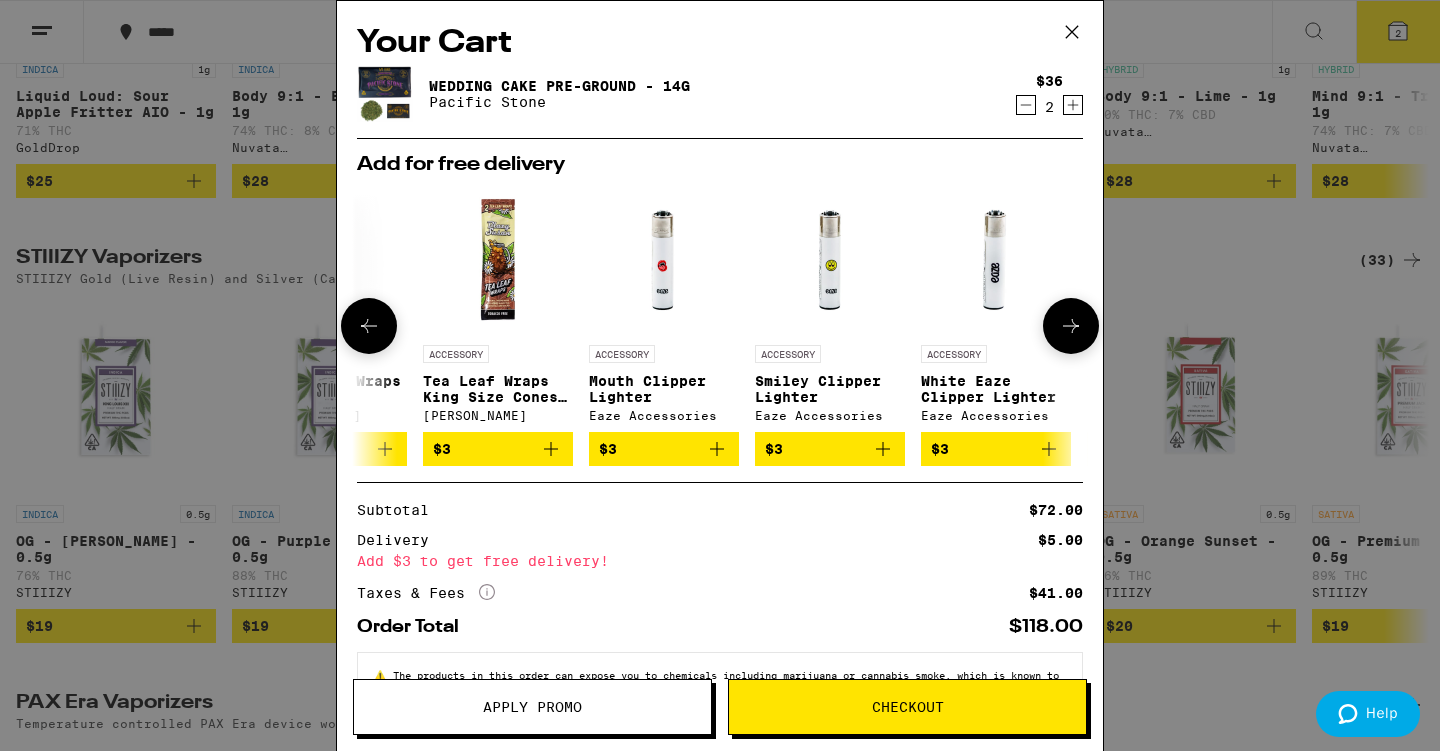 scroll, scrollTop: 0, scrollLeft: 0, axis: both 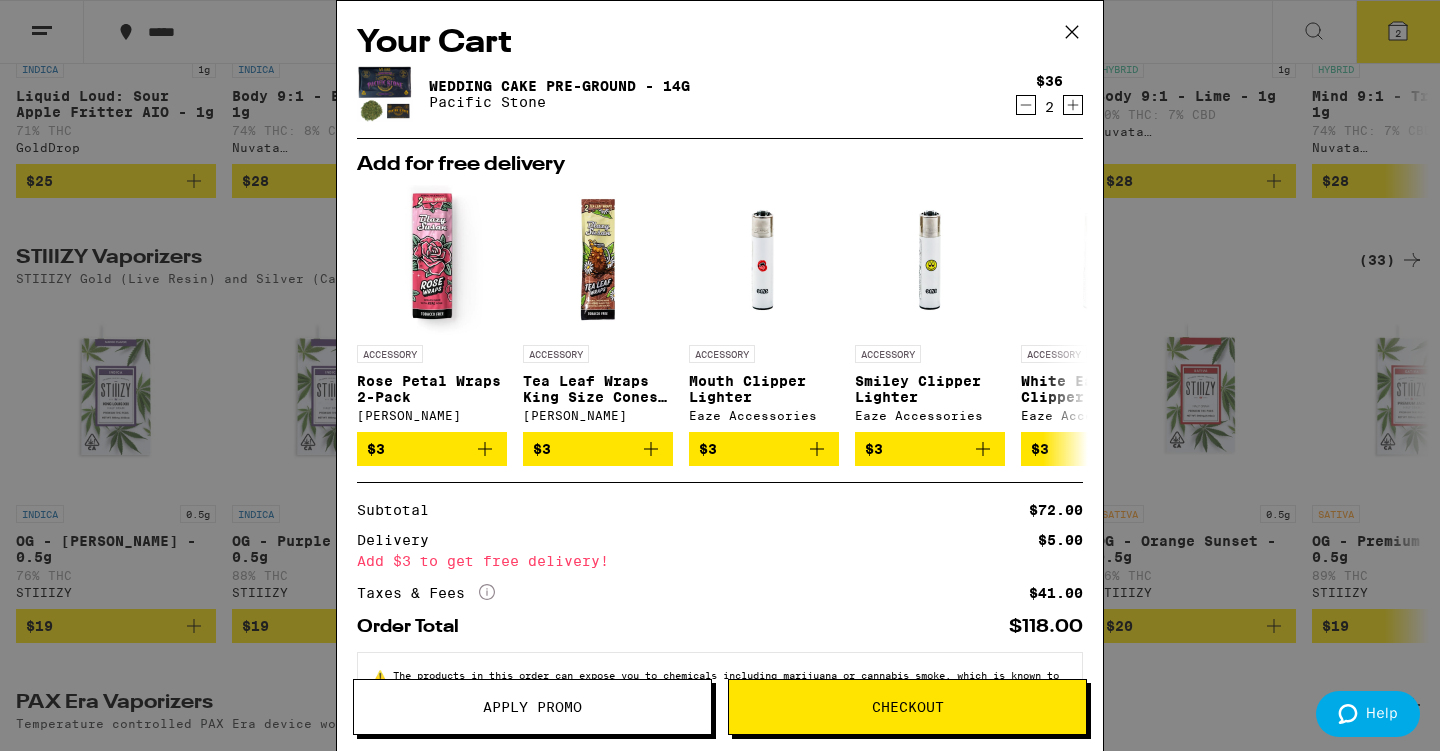 click 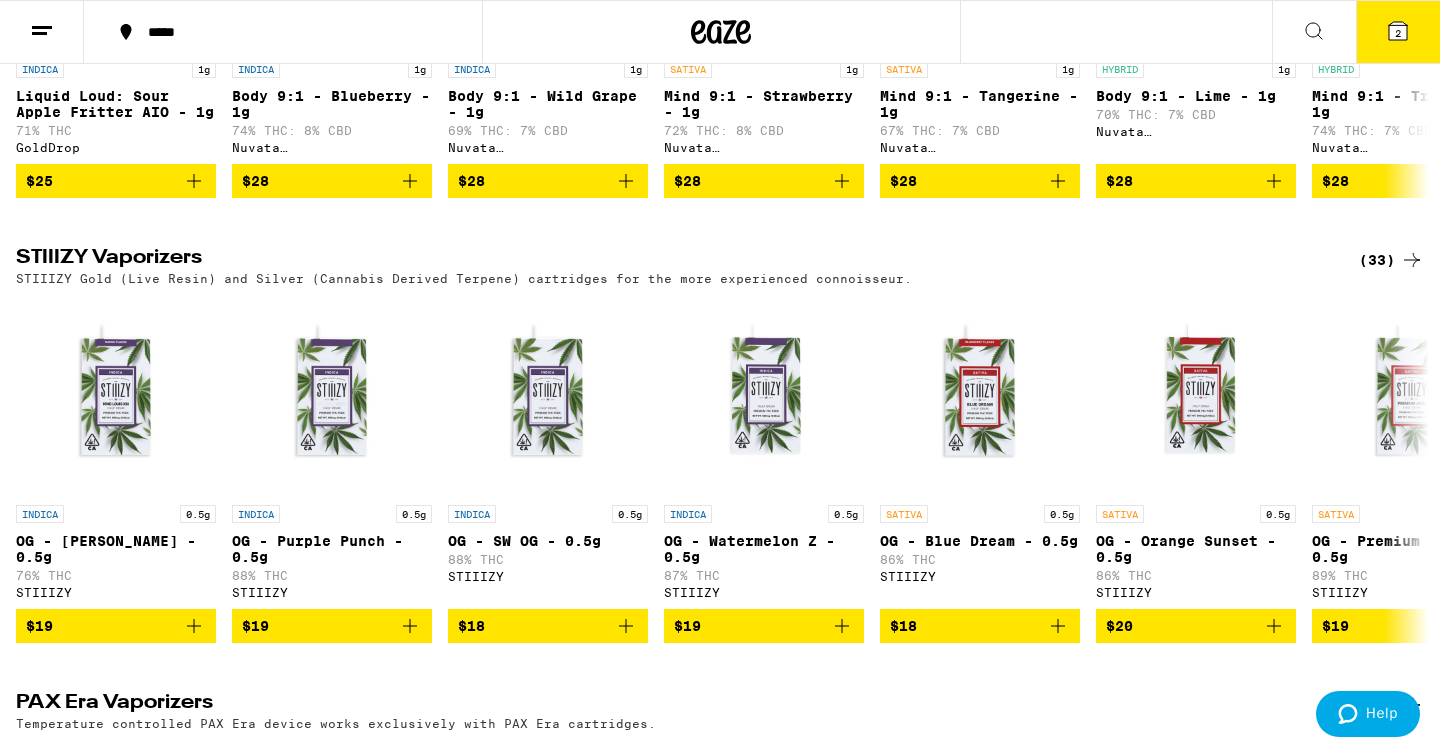 scroll, scrollTop: 0, scrollLeft: 0, axis: both 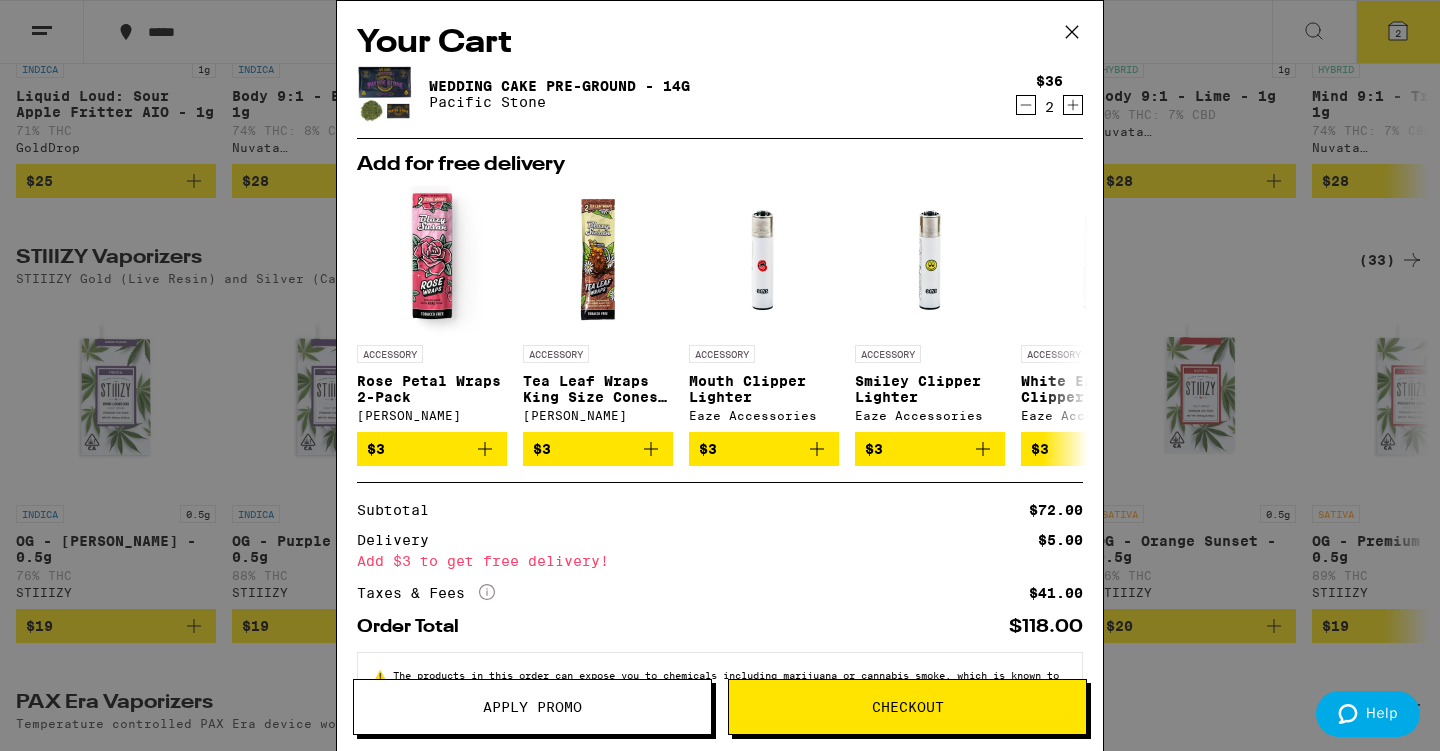click on "Checkout" at bounding box center (908, 707) 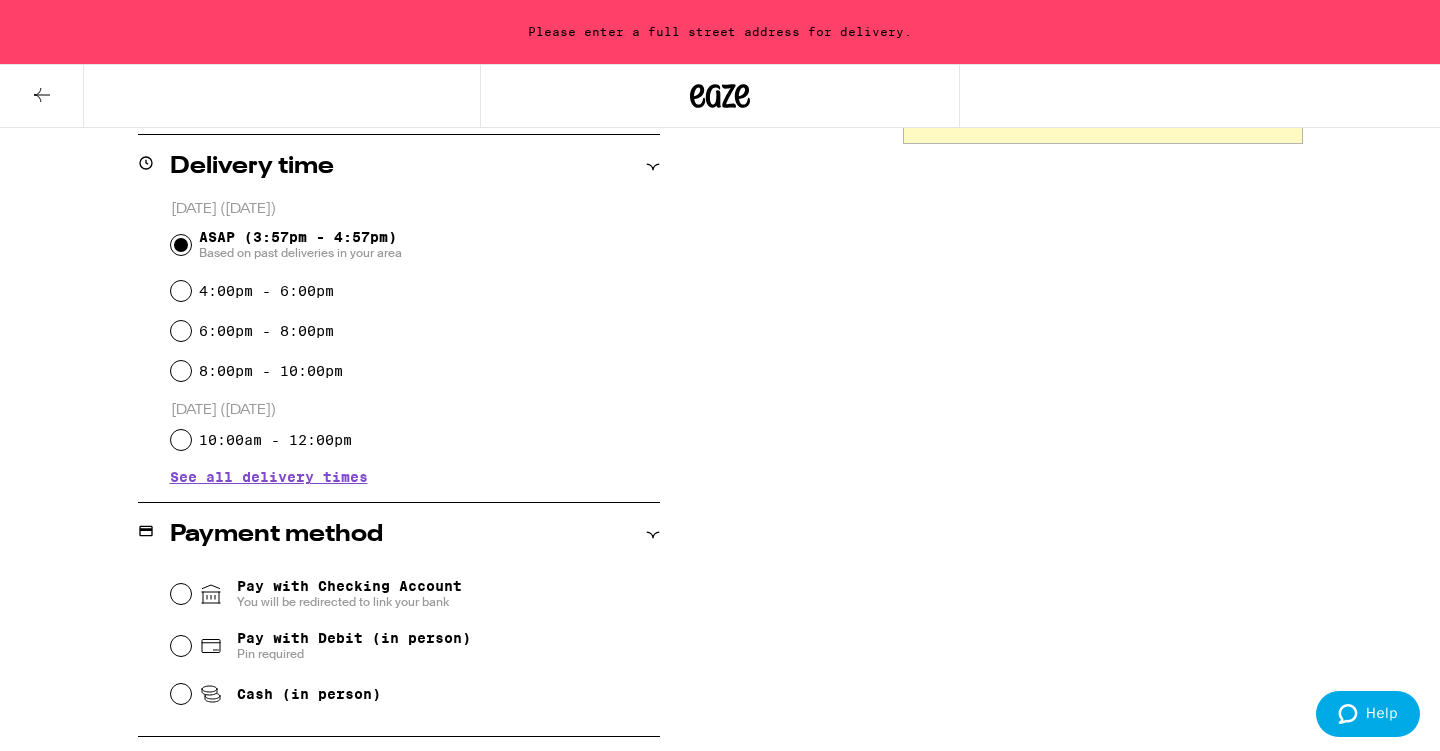 scroll, scrollTop: 570, scrollLeft: 0, axis: vertical 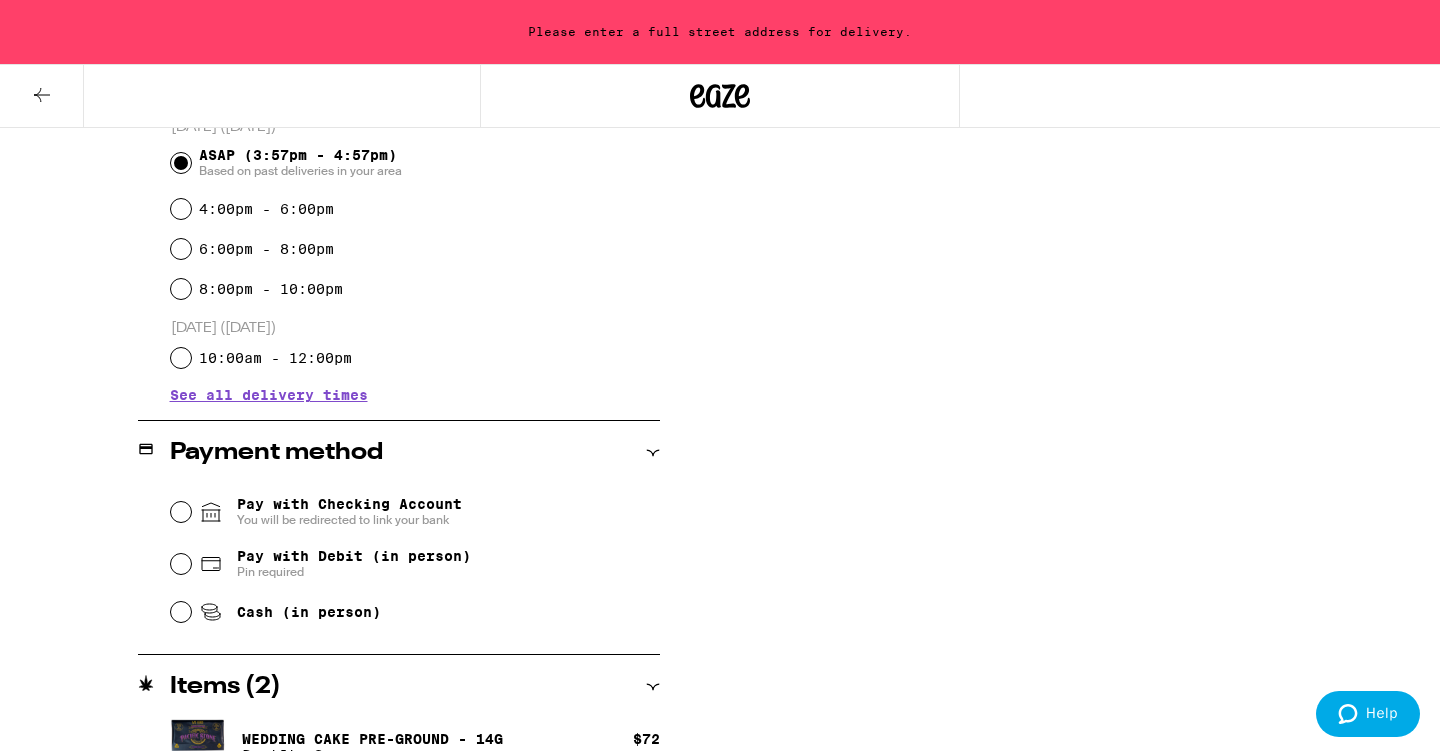 click on "Cash (in person)" at bounding box center (415, 612) 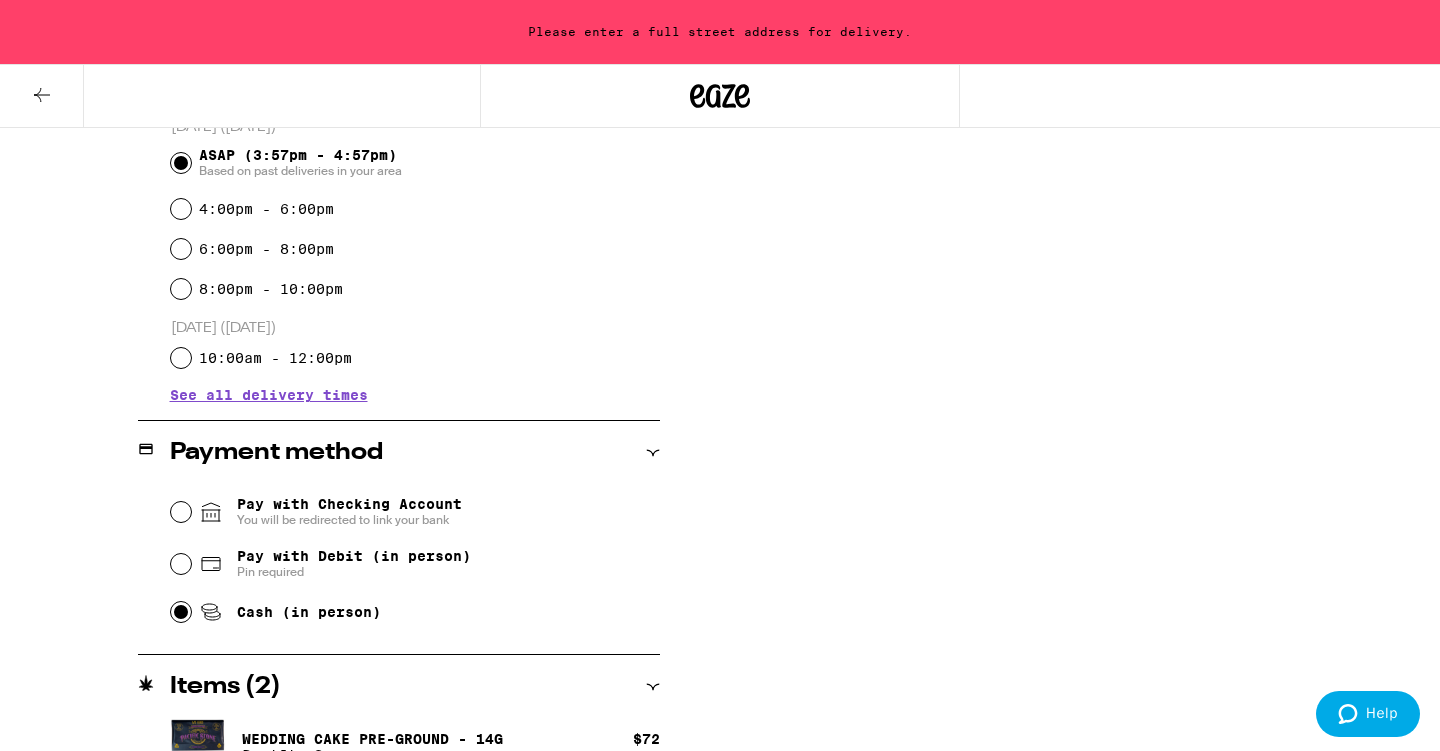click on "Cash (in person)" at bounding box center [181, 612] 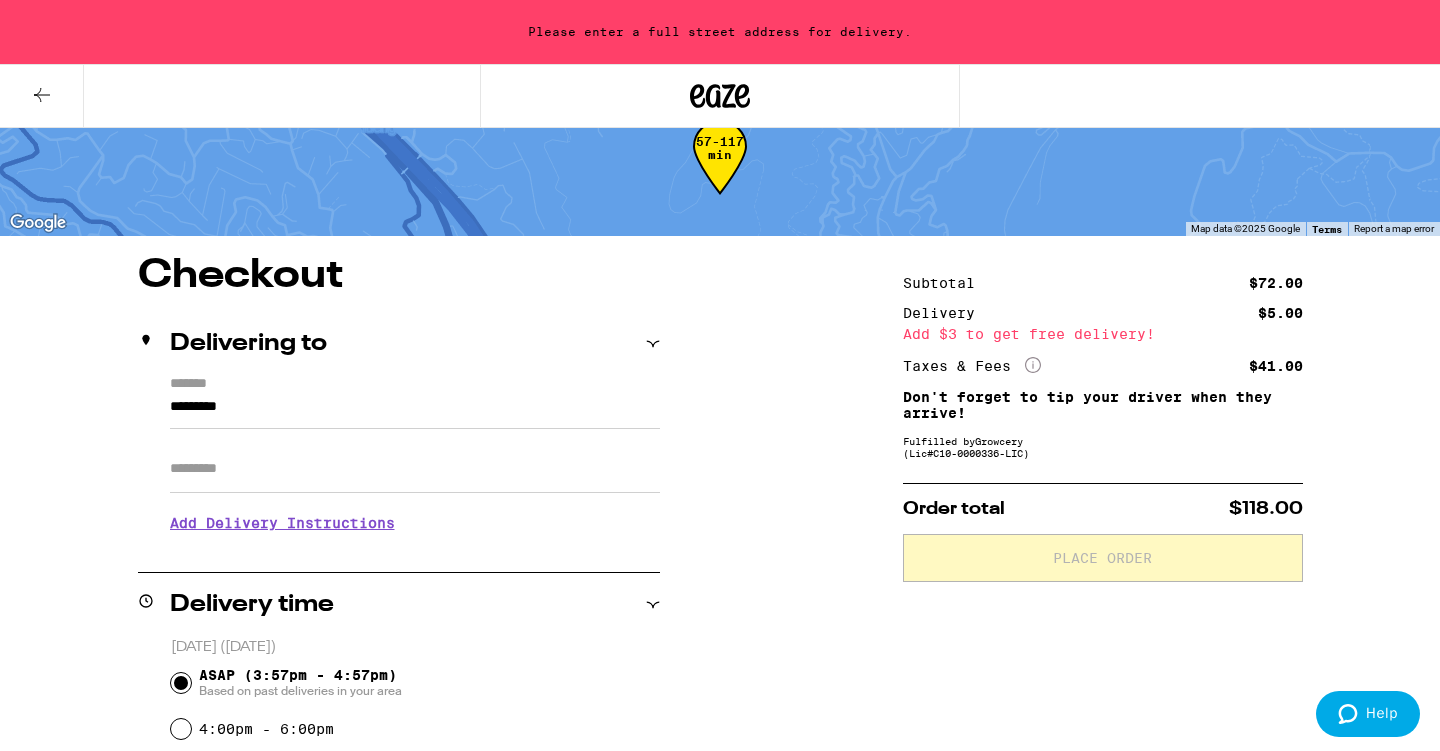 scroll, scrollTop: 11, scrollLeft: 0, axis: vertical 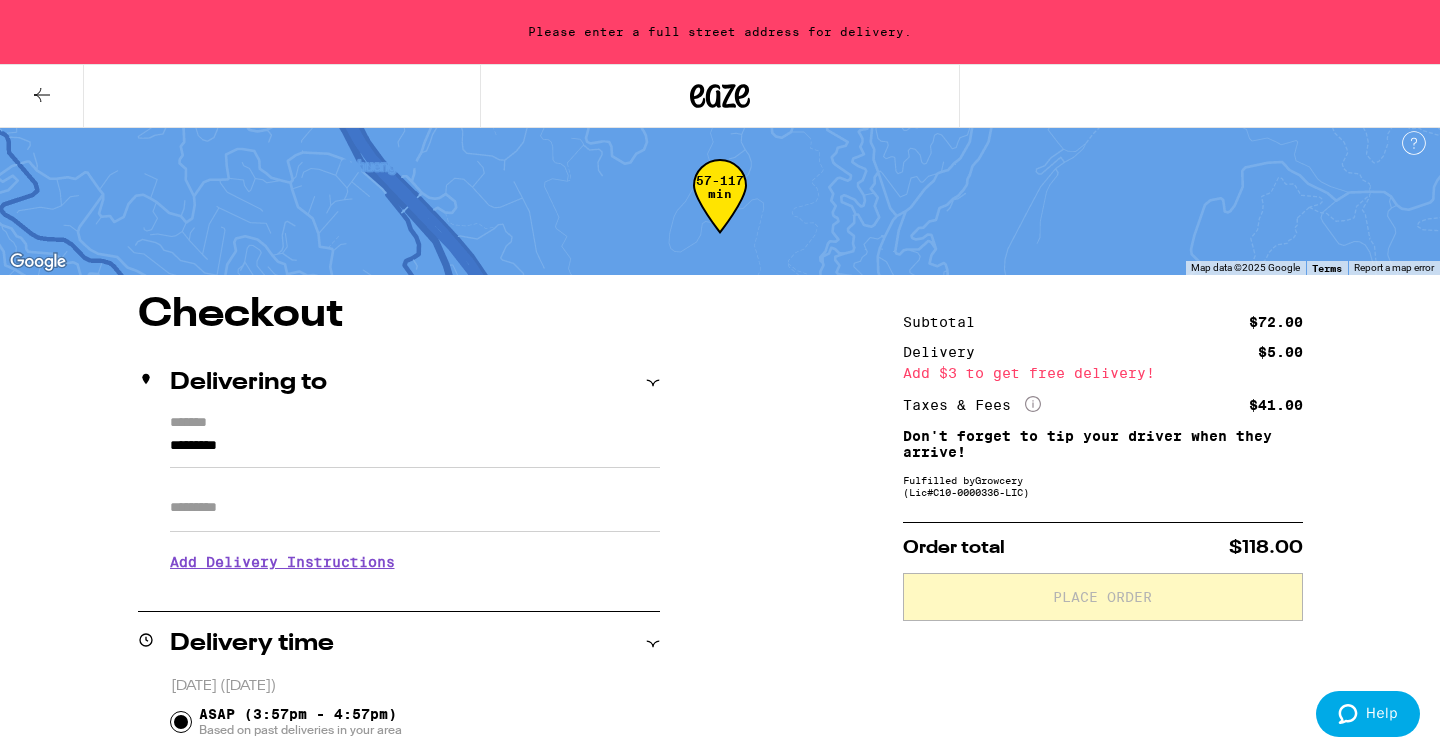click 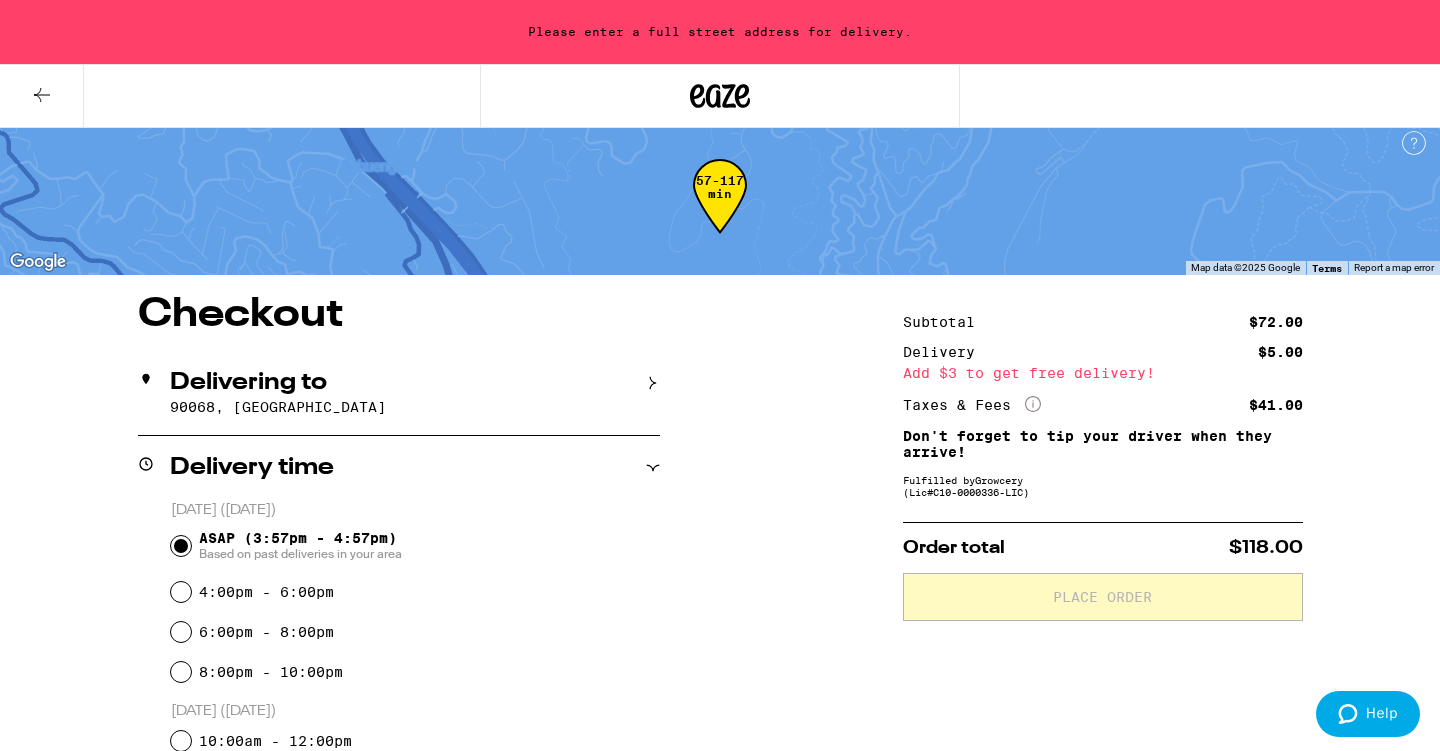 click 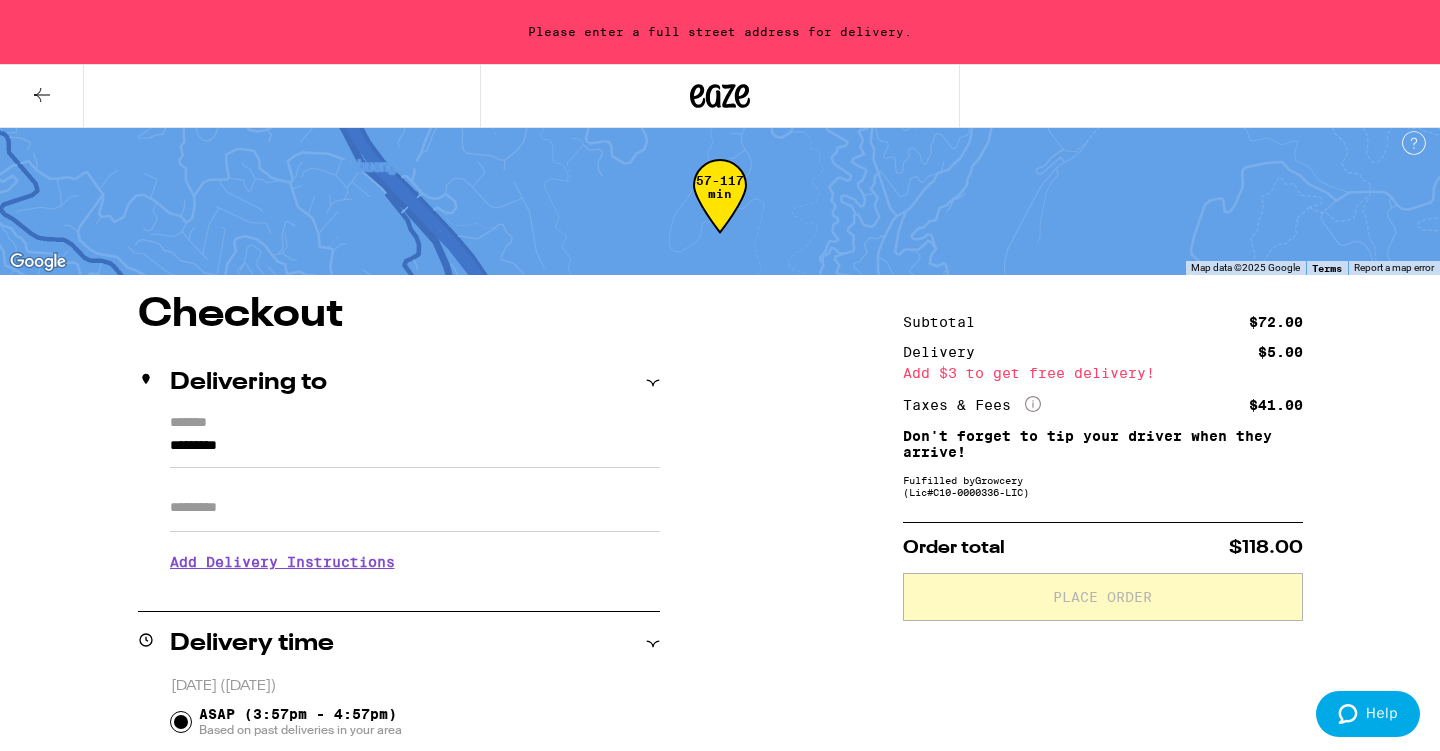 click on "*********" at bounding box center [415, 451] 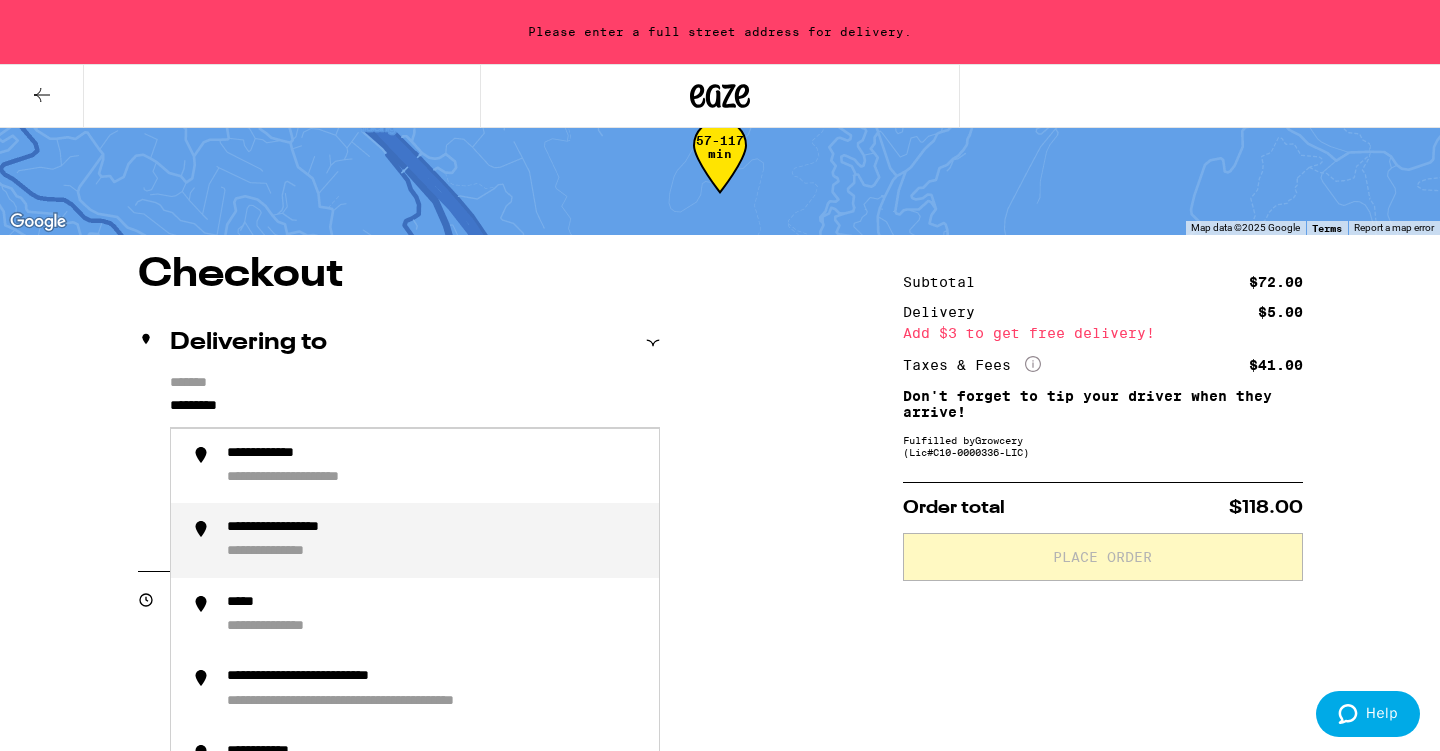 scroll, scrollTop: 27, scrollLeft: 0, axis: vertical 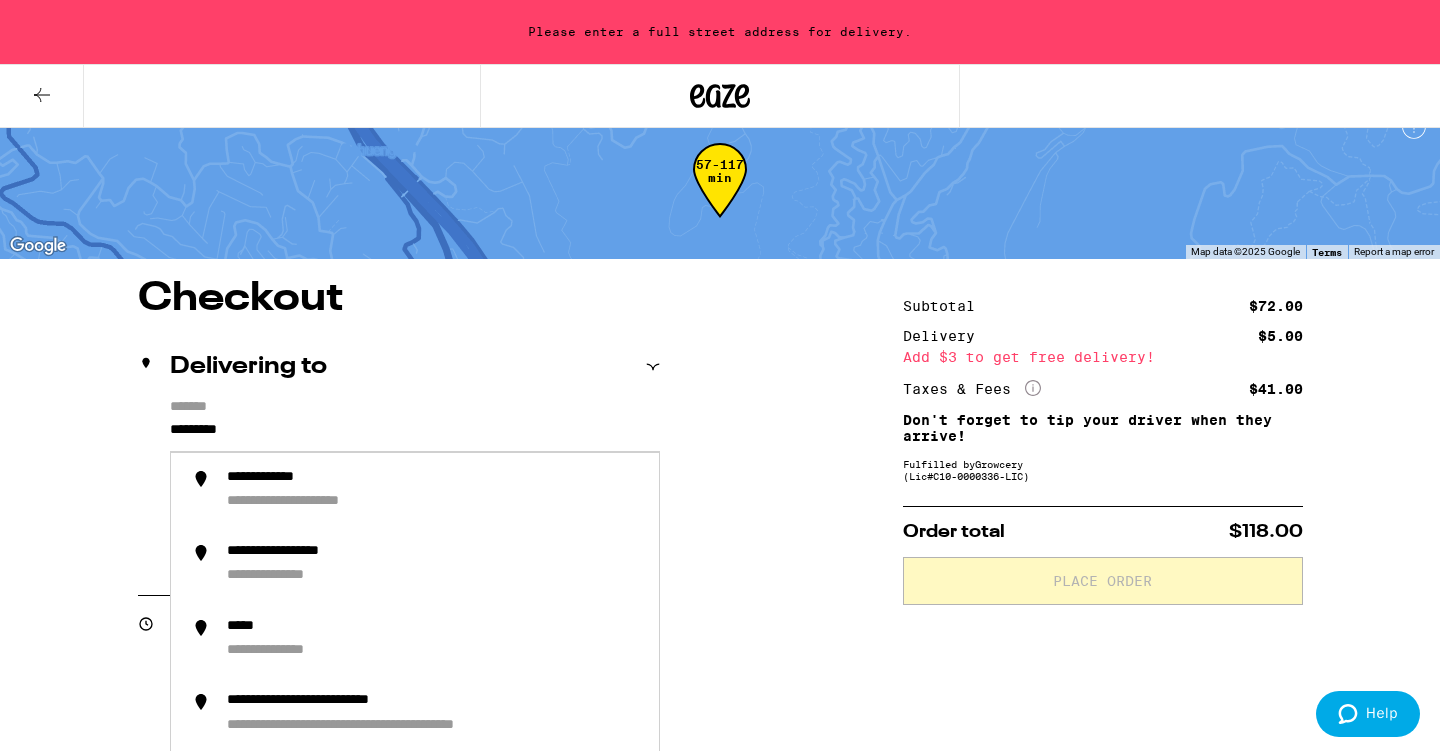 click on "*********" at bounding box center (415, 435) 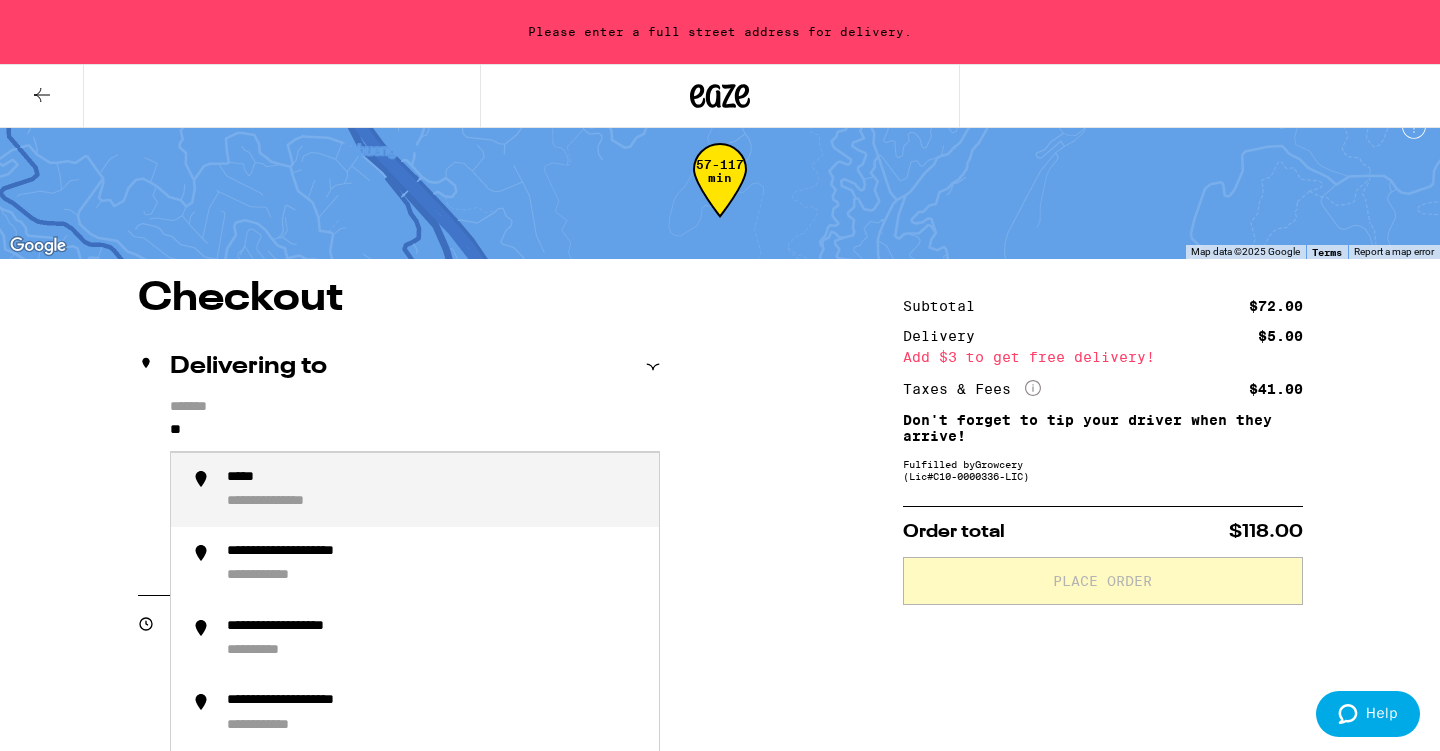 type on "*" 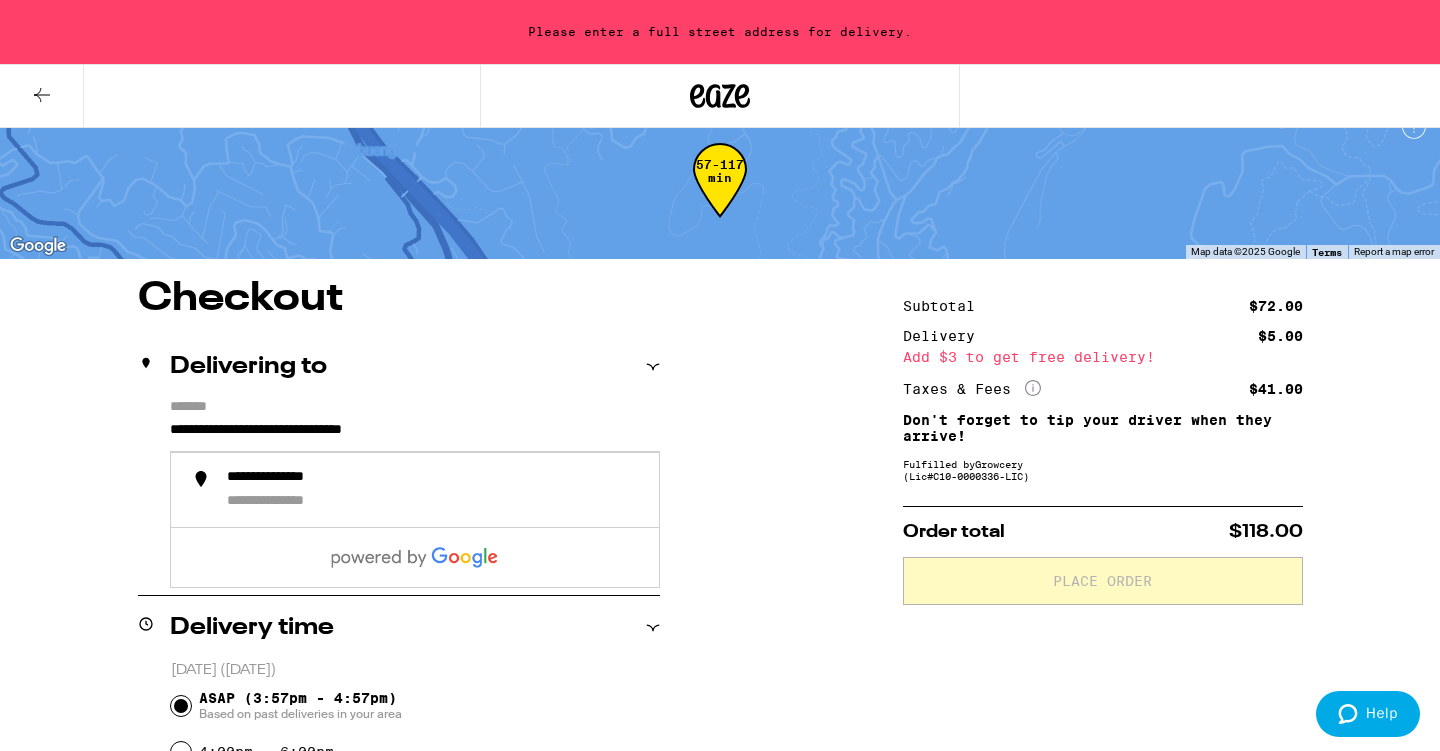 click on "**********" at bounding box center (720, 807) 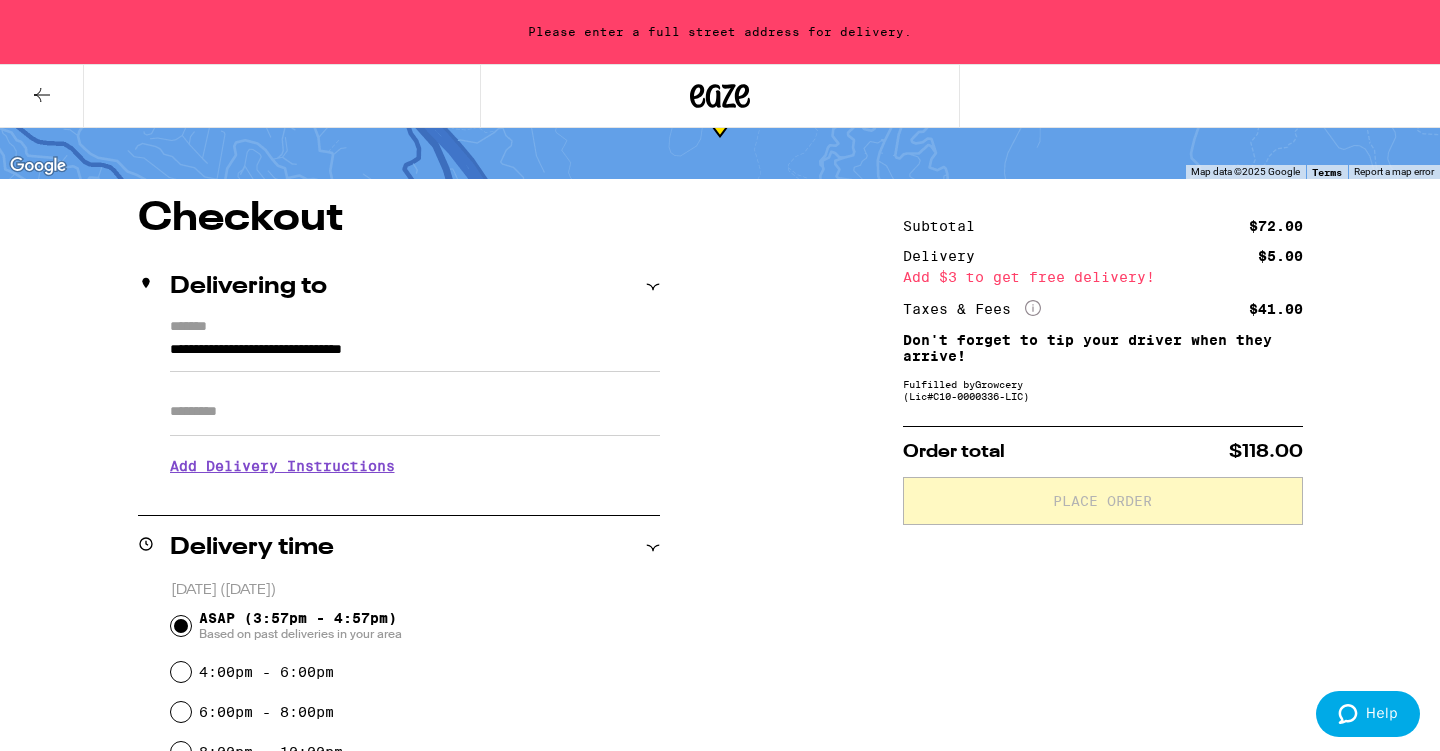 scroll, scrollTop: 106, scrollLeft: 0, axis: vertical 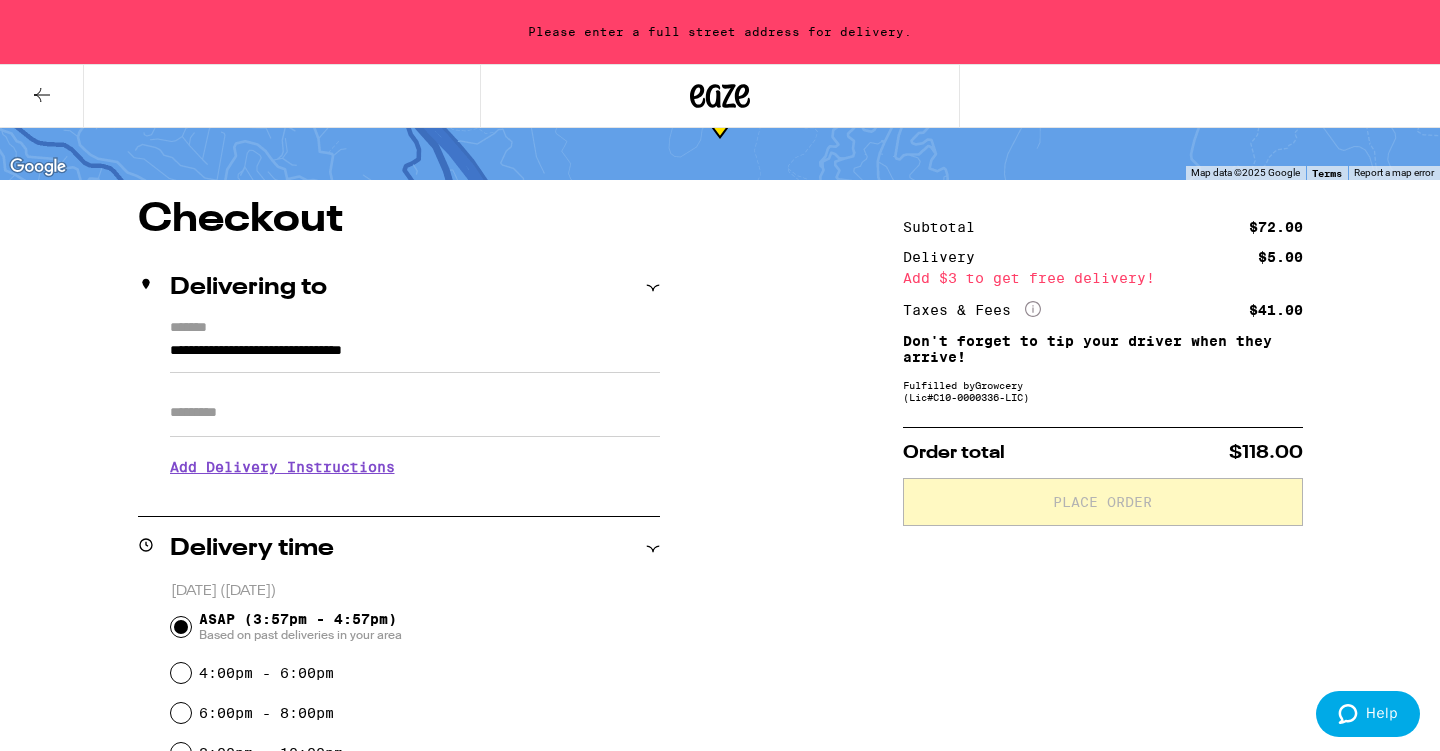 click on "Add Delivery Instructions" at bounding box center [415, 467] 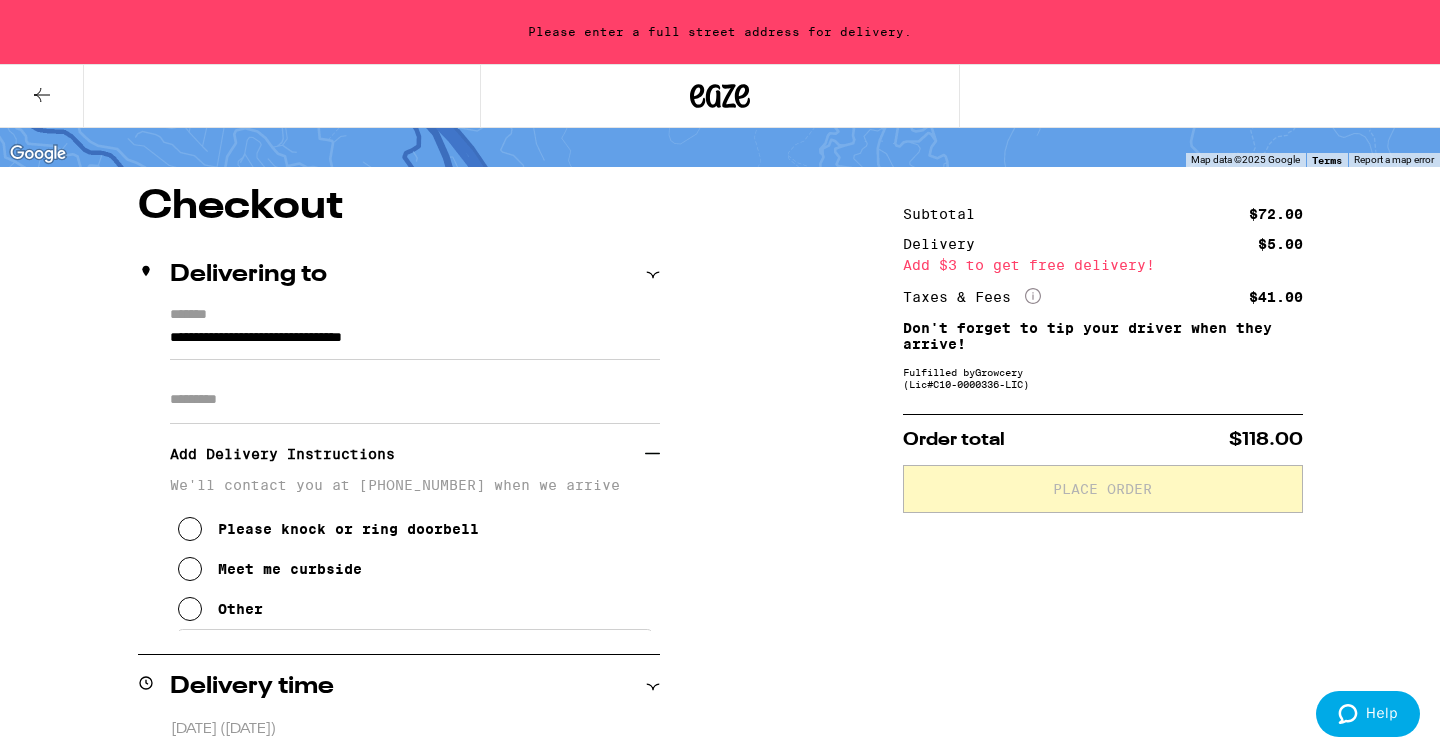 scroll, scrollTop: 148, scrollLeft: 0, axis: vertical 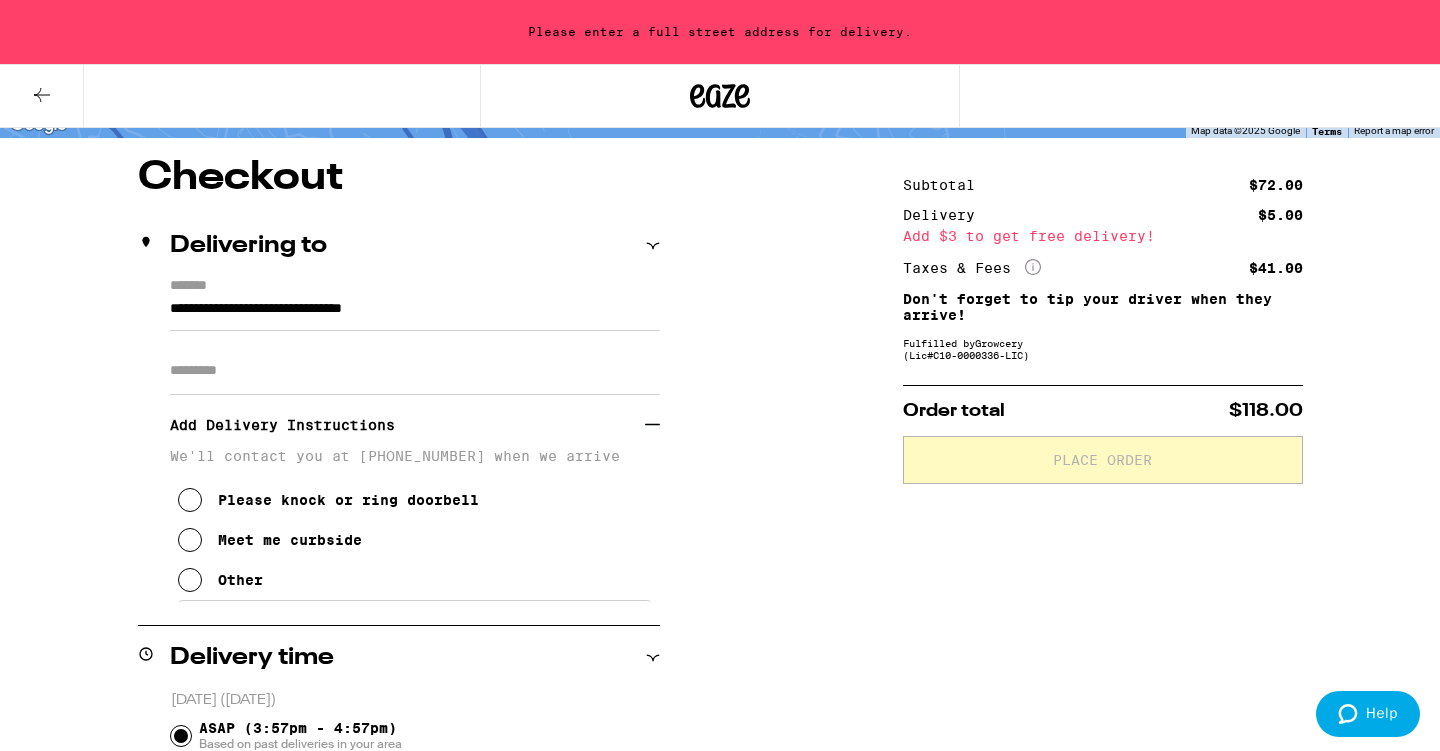 click at bounding box center (190, 540) 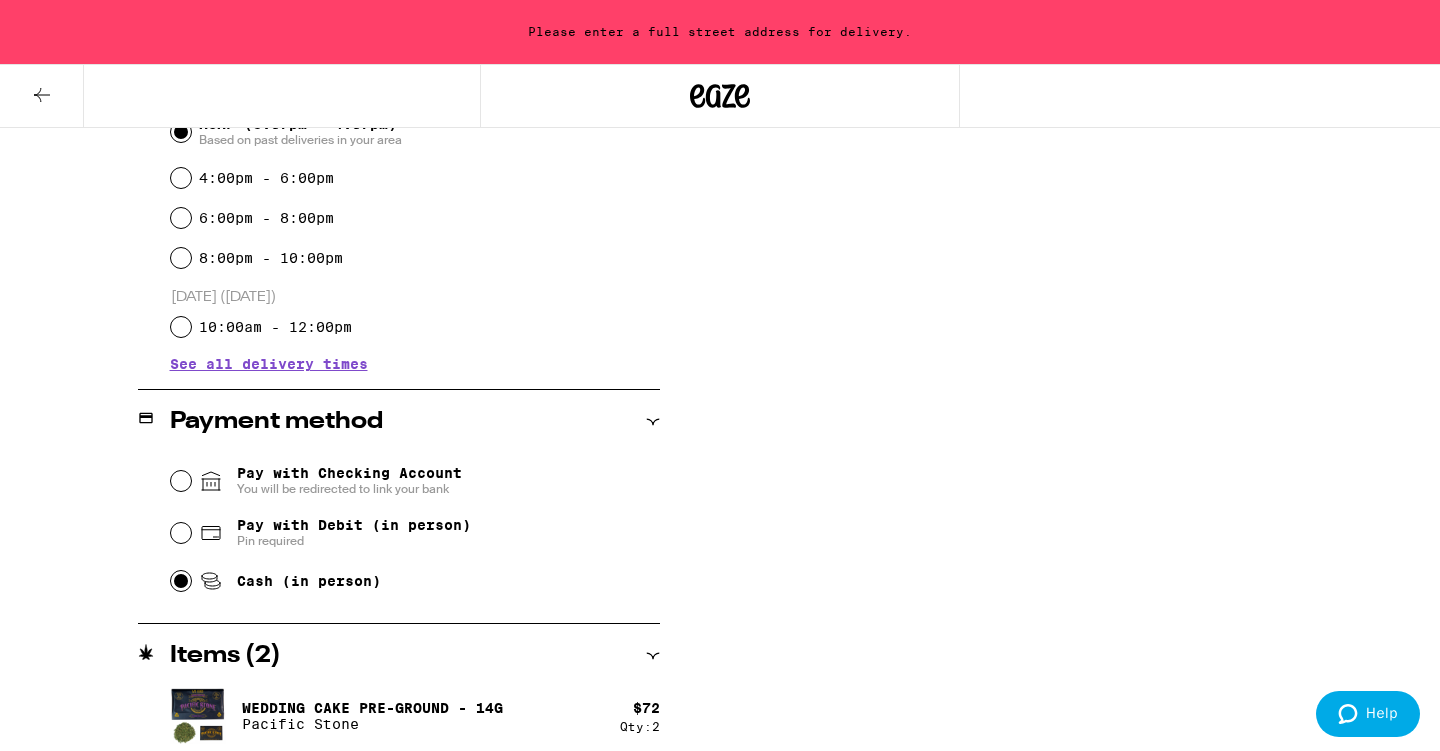 scroll, scrollTop: 762, scrollLeft: 0, axis: vertical 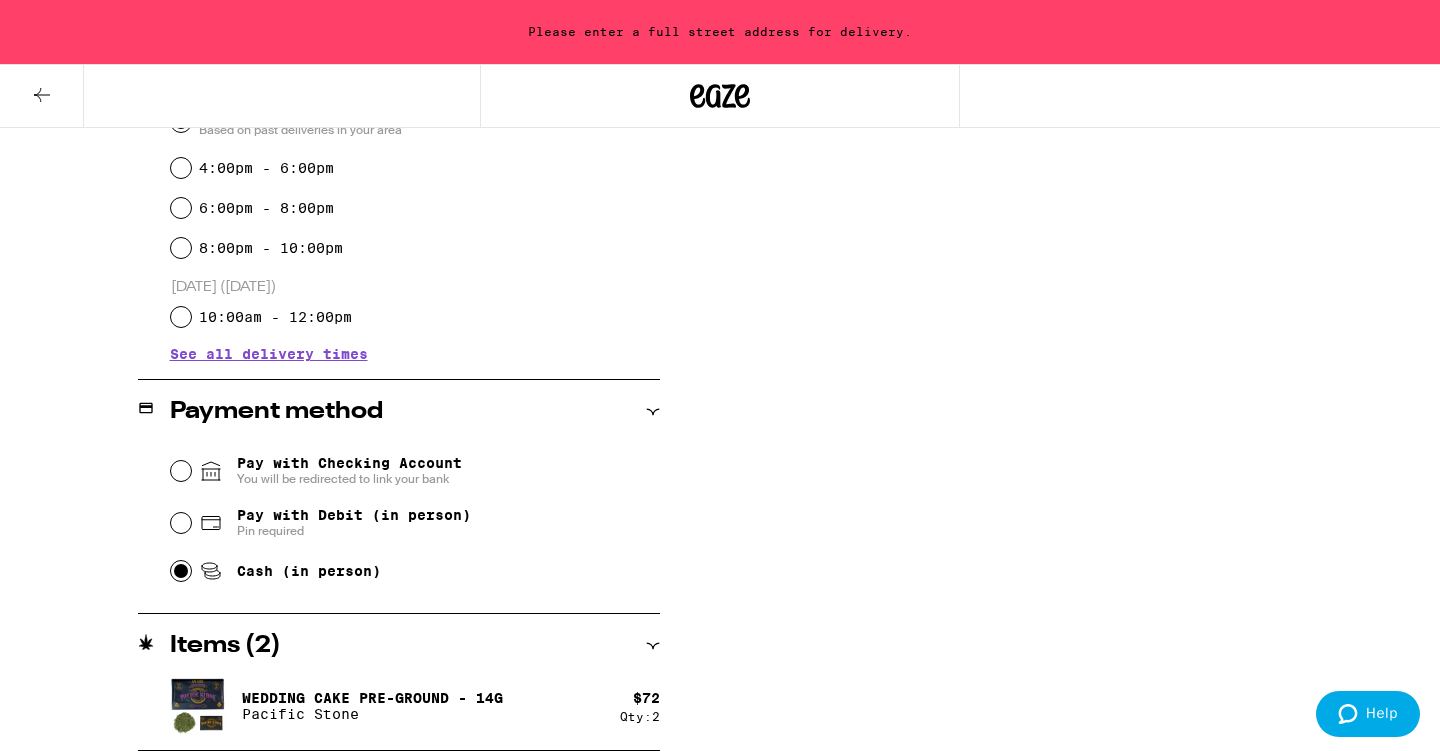 click 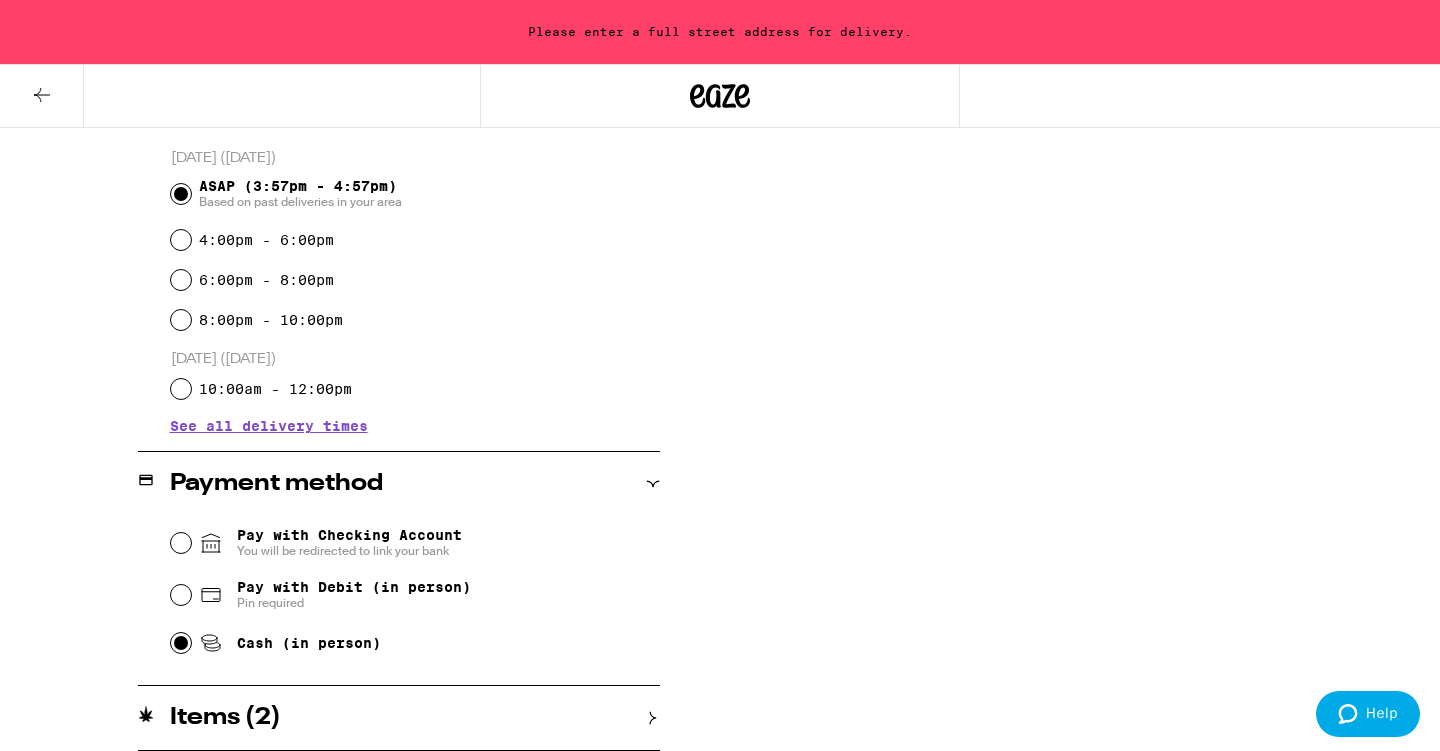 scroll, scrollTop: 690, scrollLeft: 0, axis: vertical 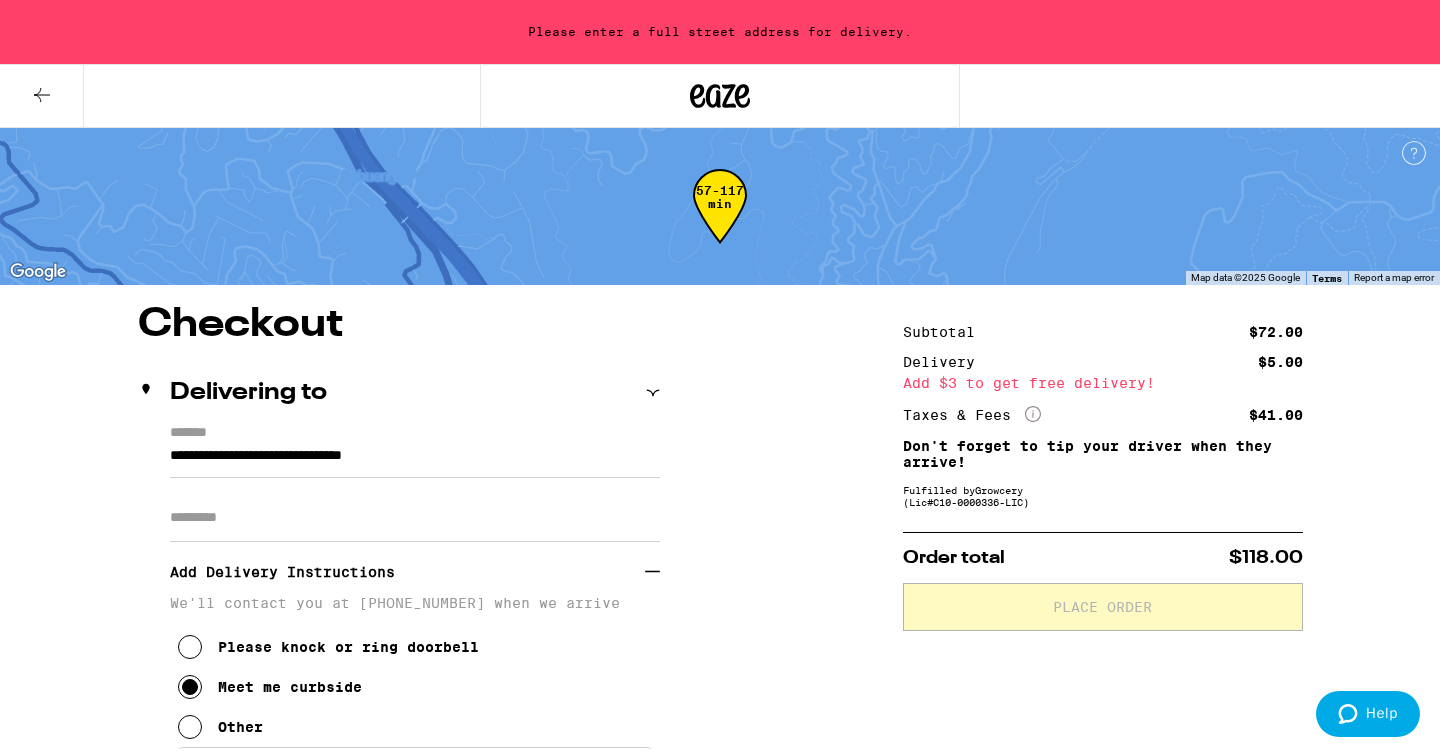 click on "Apt/Suite" at bounding box center (415, 518) 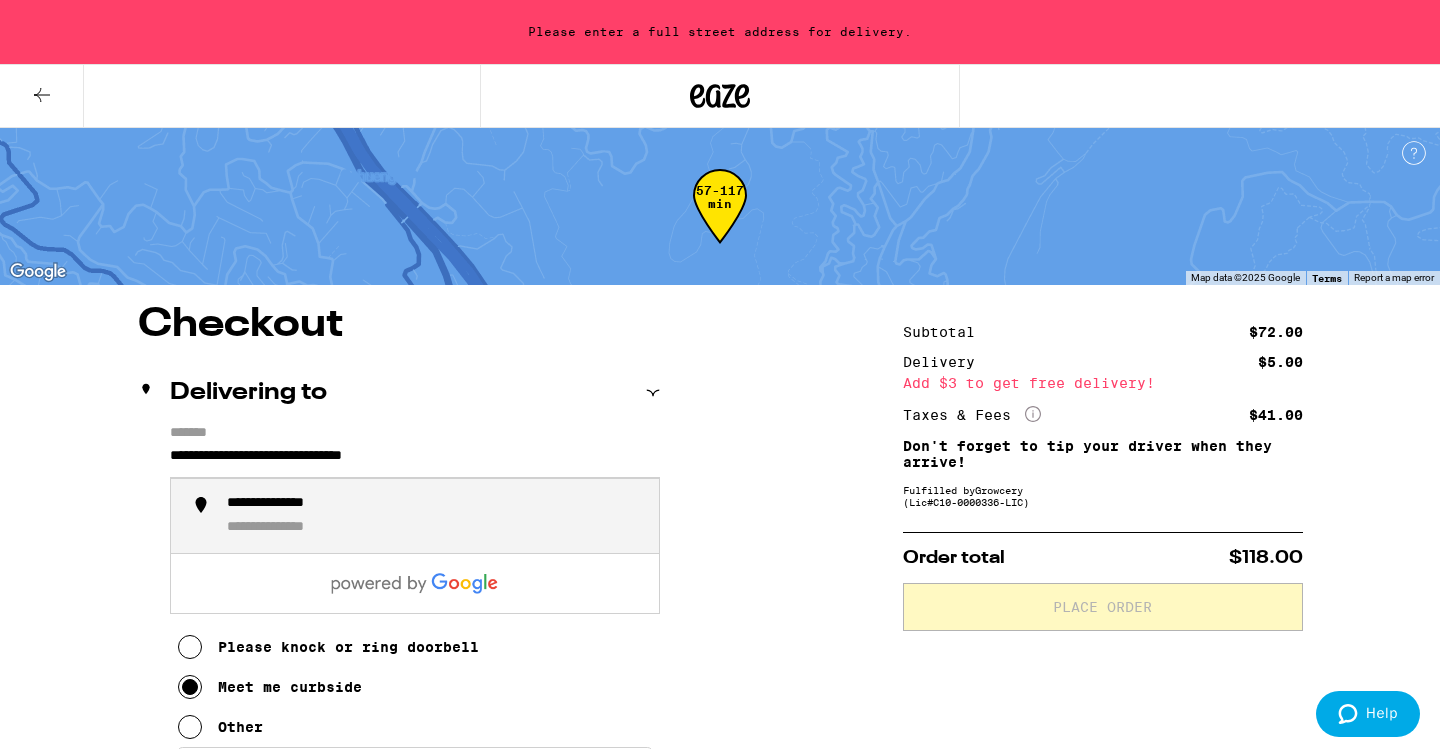 click on "**********" at bounding box center (415, 461) 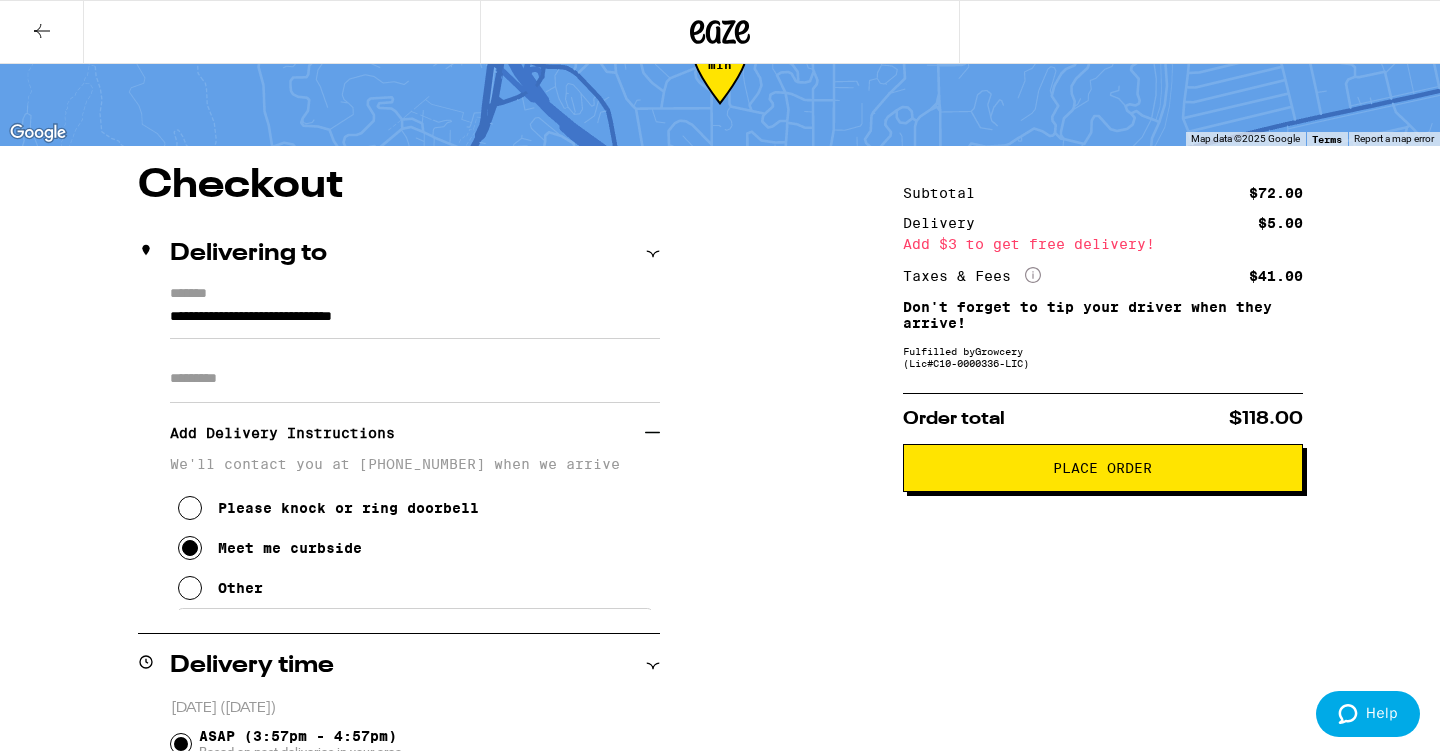scroll, scrollTop: 0, scrollLeft: 0, axis: both 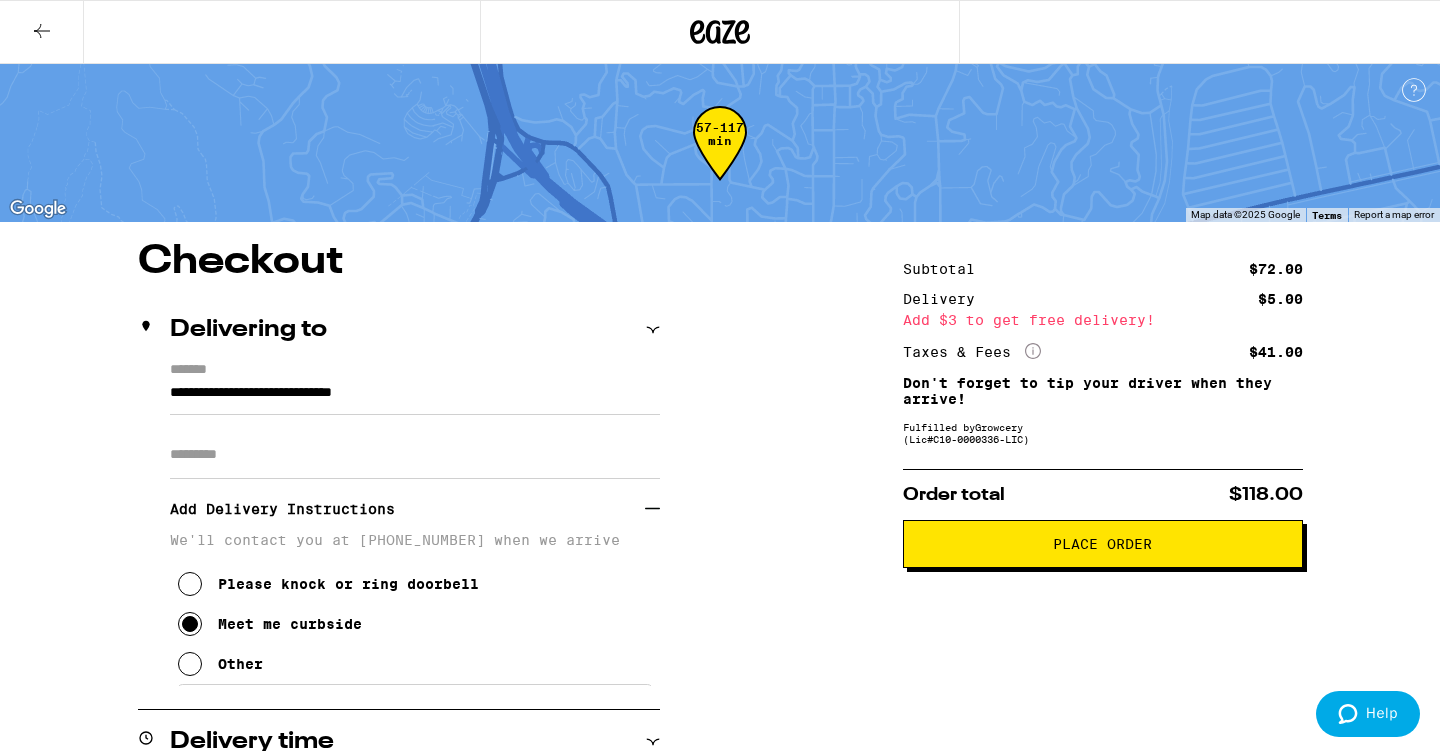 click on "Place Order" at bounding box center (1103, 544) 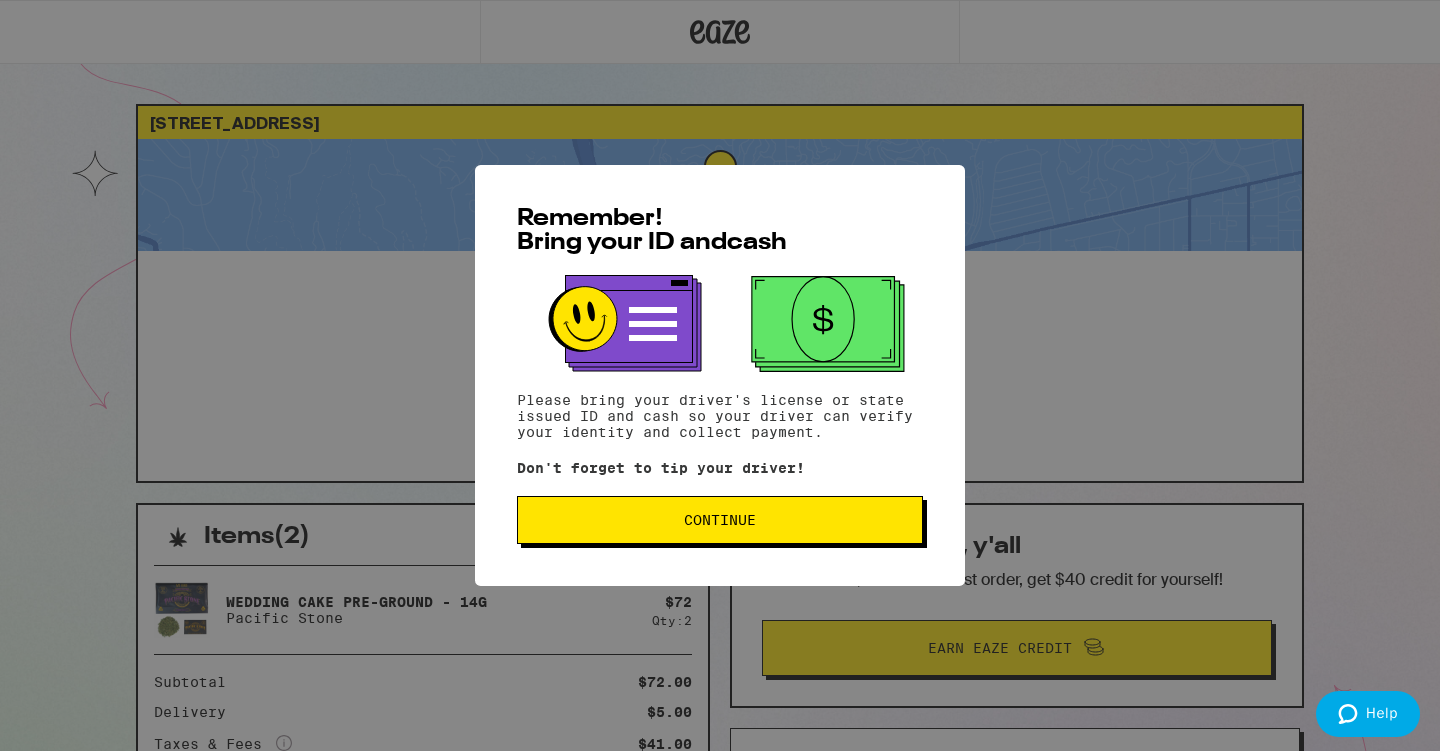 click on "Continue" at bounding box center (720, 520) 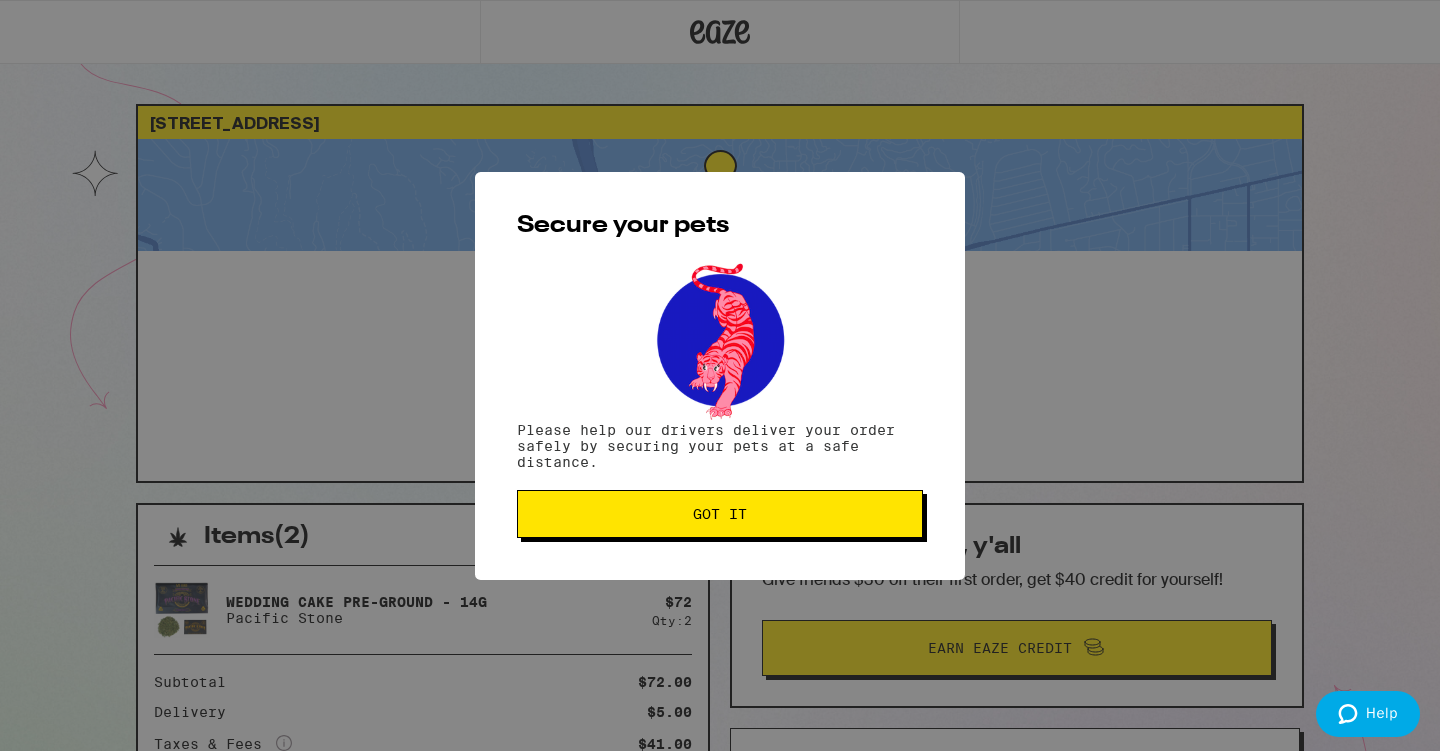 click on "Got it" at bounding box center (720, 514) 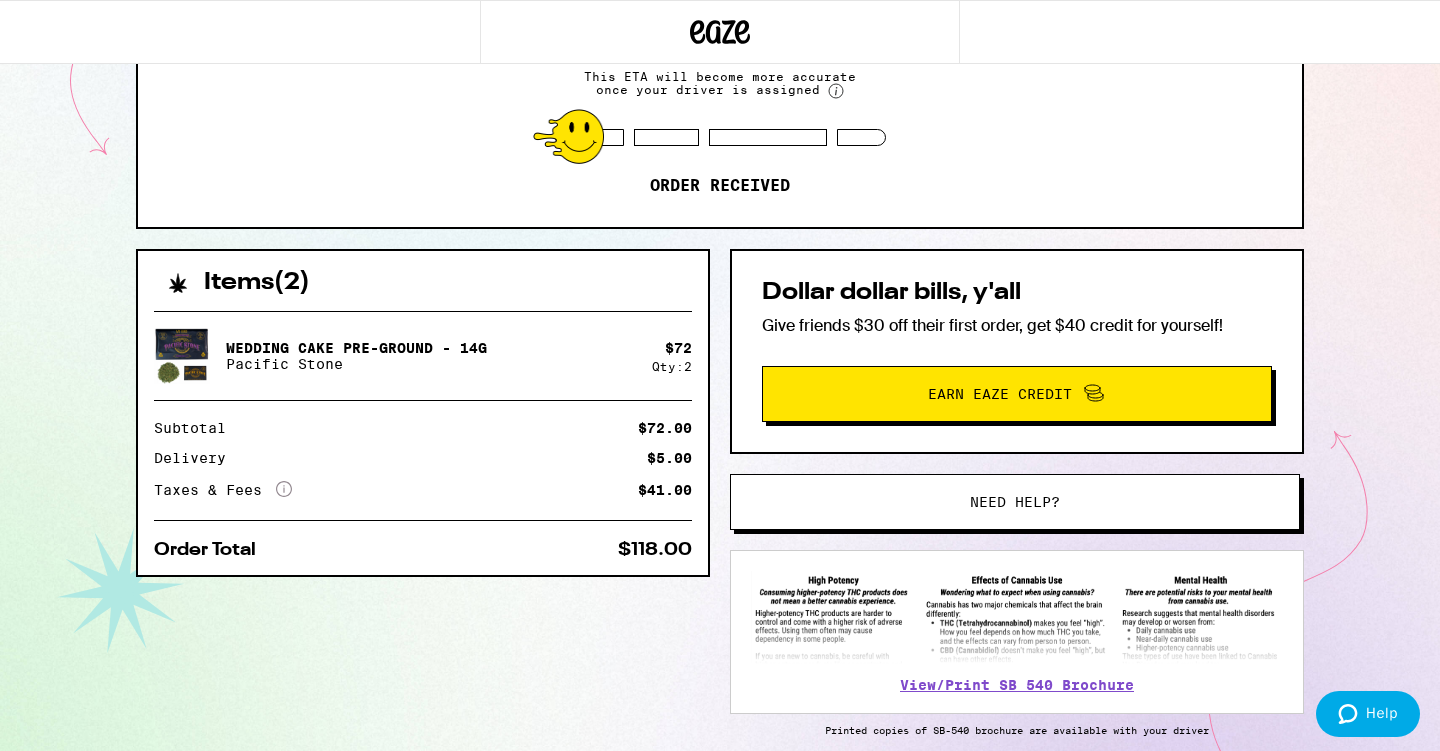 scroll, scrollTop: 256, scrollLeft: 0, axis: vertical 